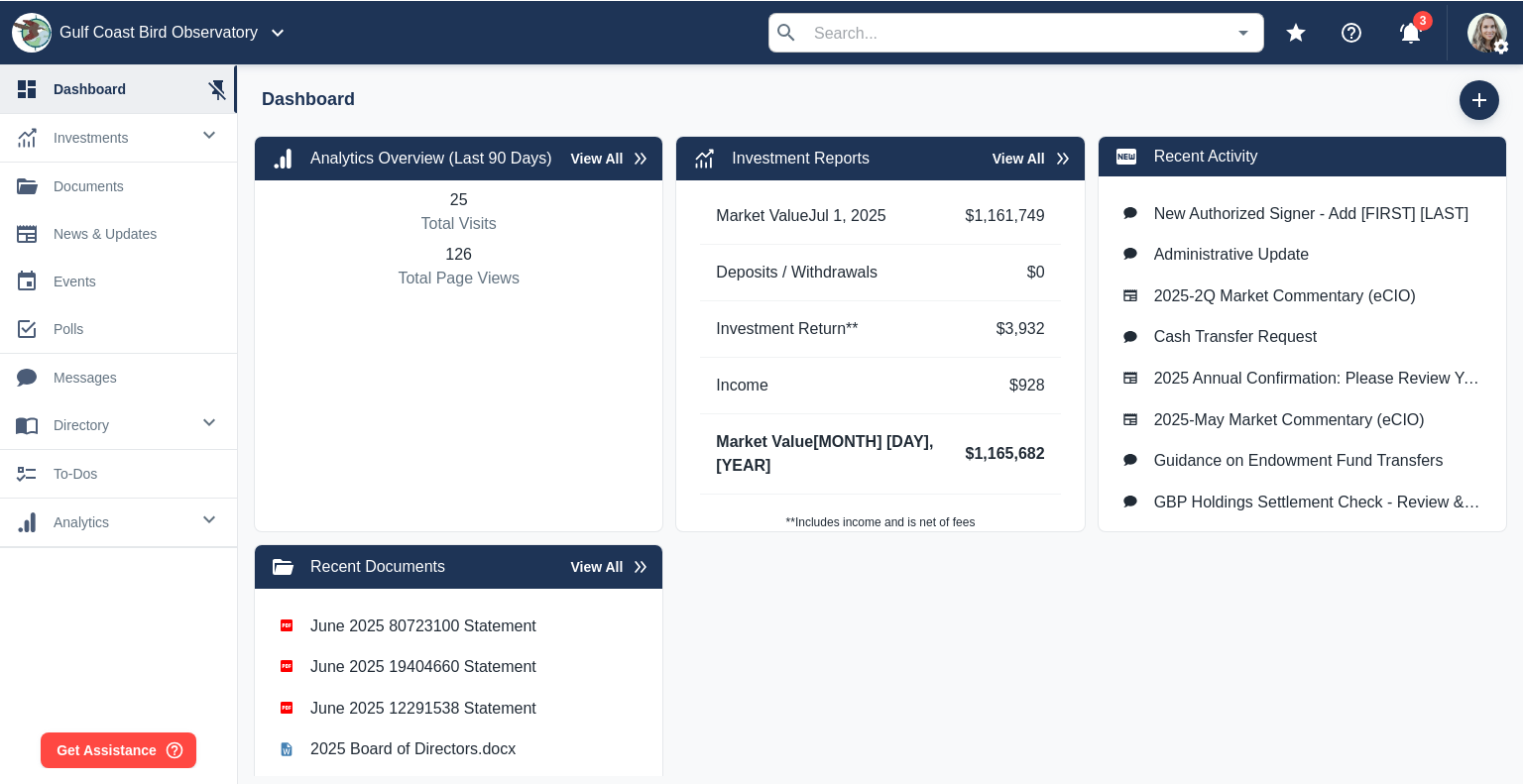 scroll, scrollTop: 0, scrollLeft: 0, axis: both 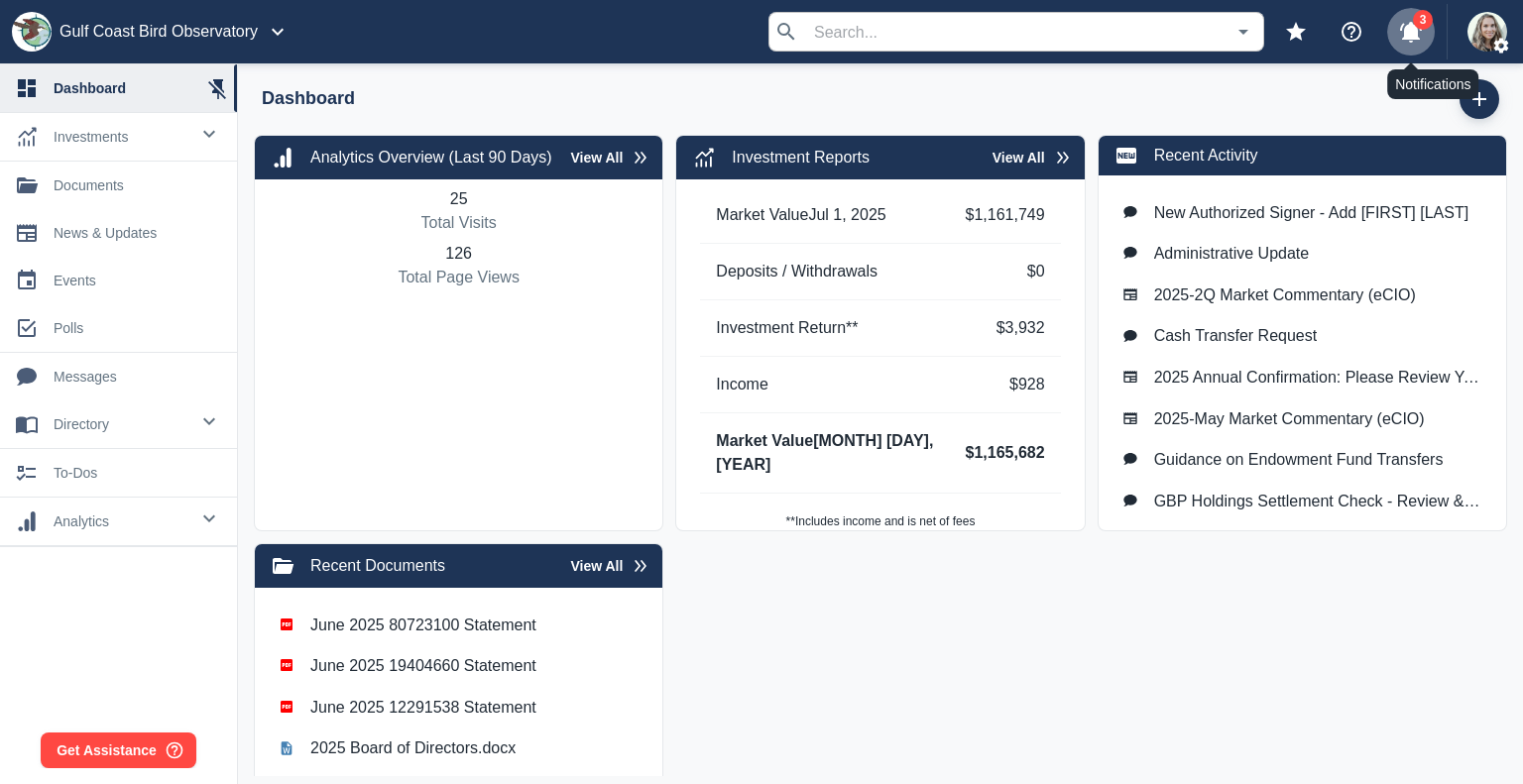 click on "3" at bounding box center (1423, 20) 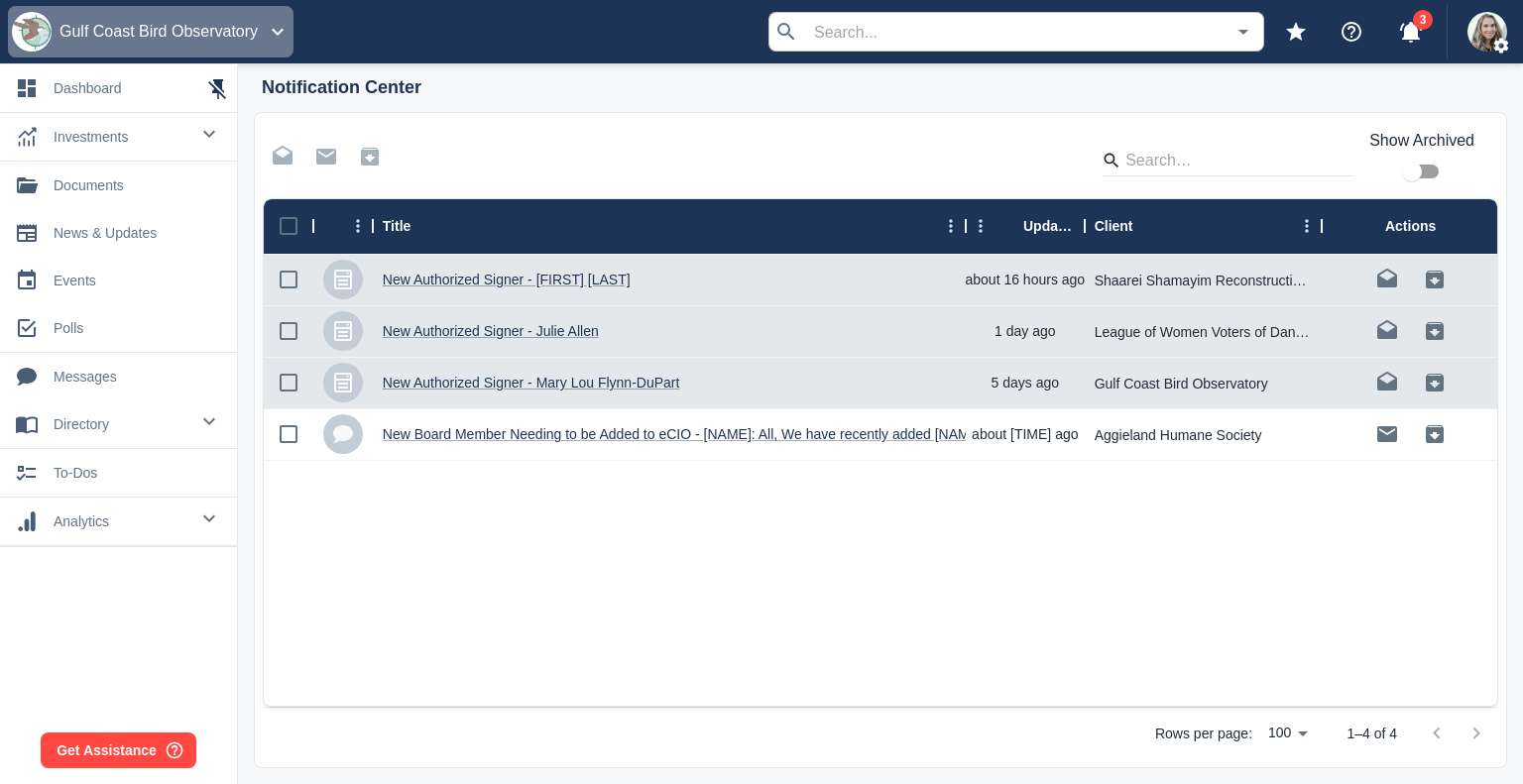 click on "Gulf Coast Bird Observatory" at bounding box center [159, 32] 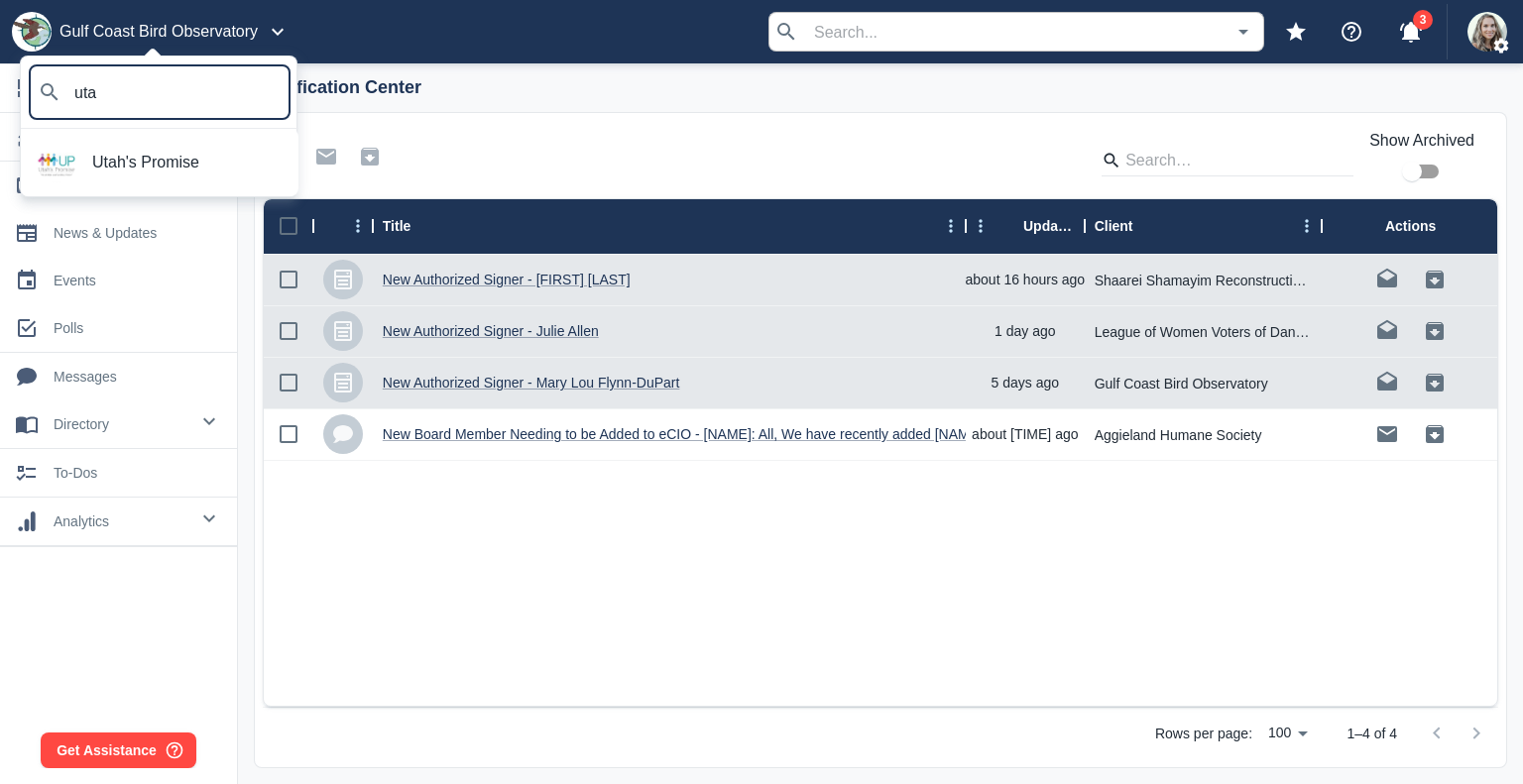 click on "Utah's Promise" at bounding box center [187, 163] 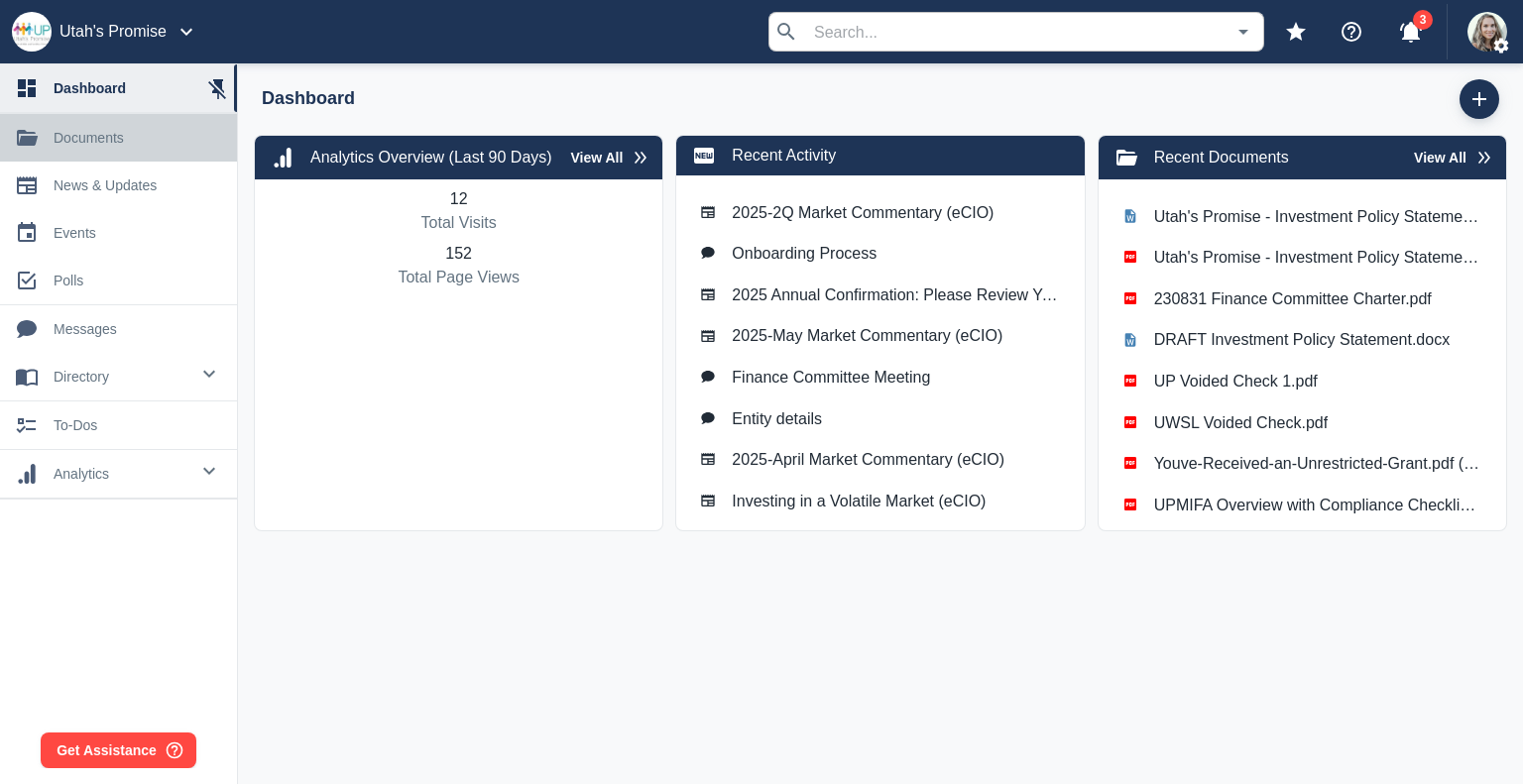 click on "documents" at bounding box center (137, 138) 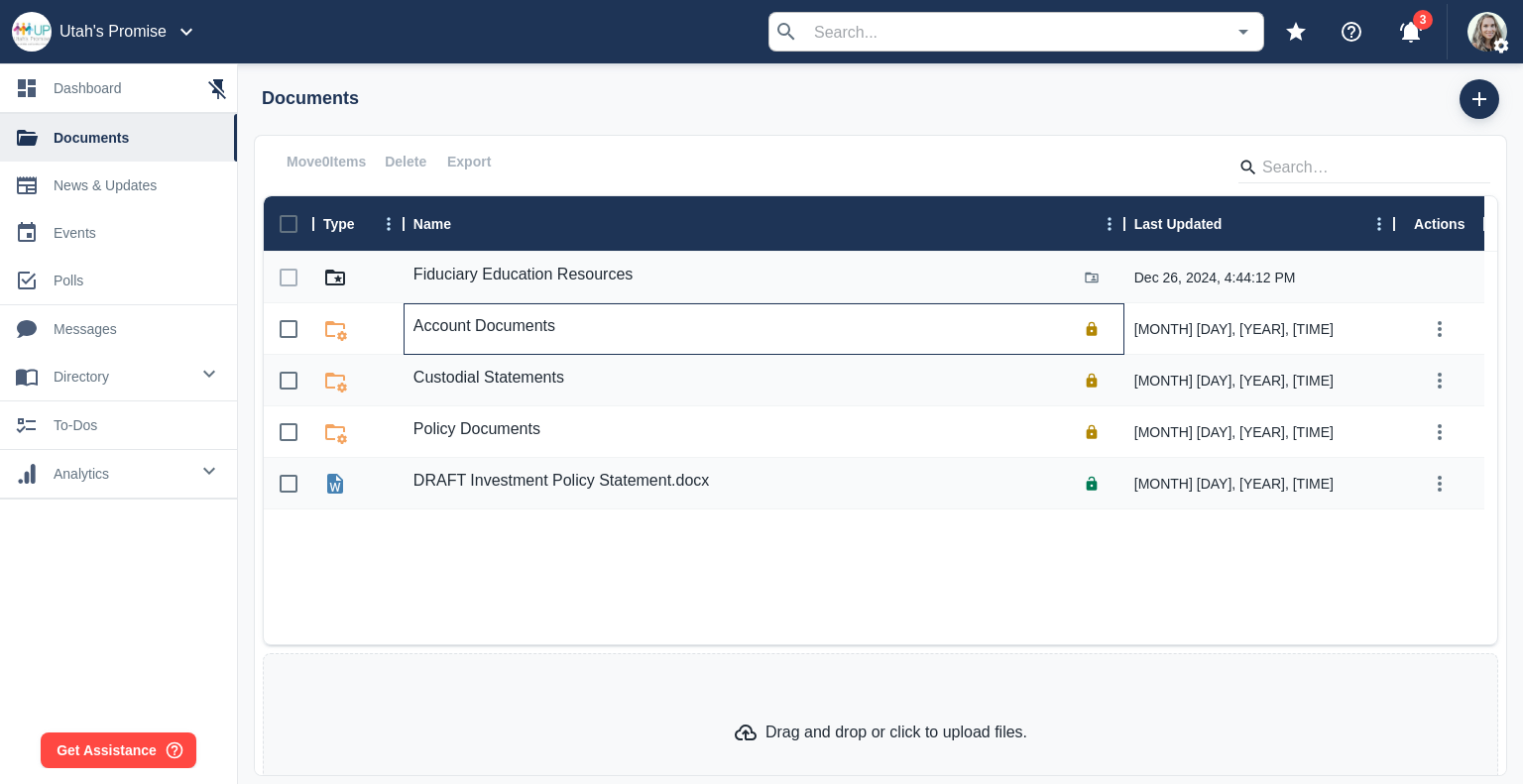 click on "Account Documents" at bounding box center [484, 326] 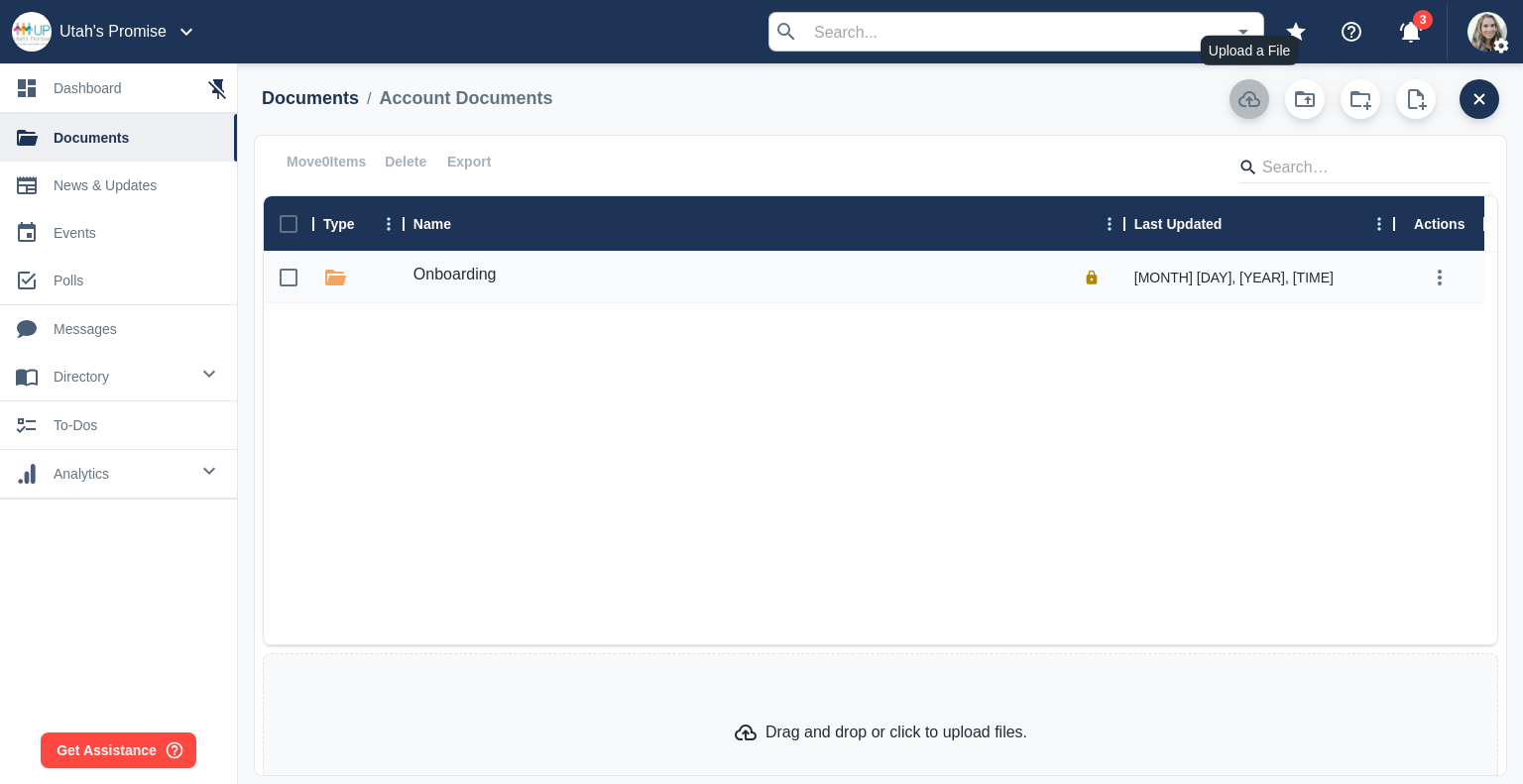 click at bounding box center [1249, 99] 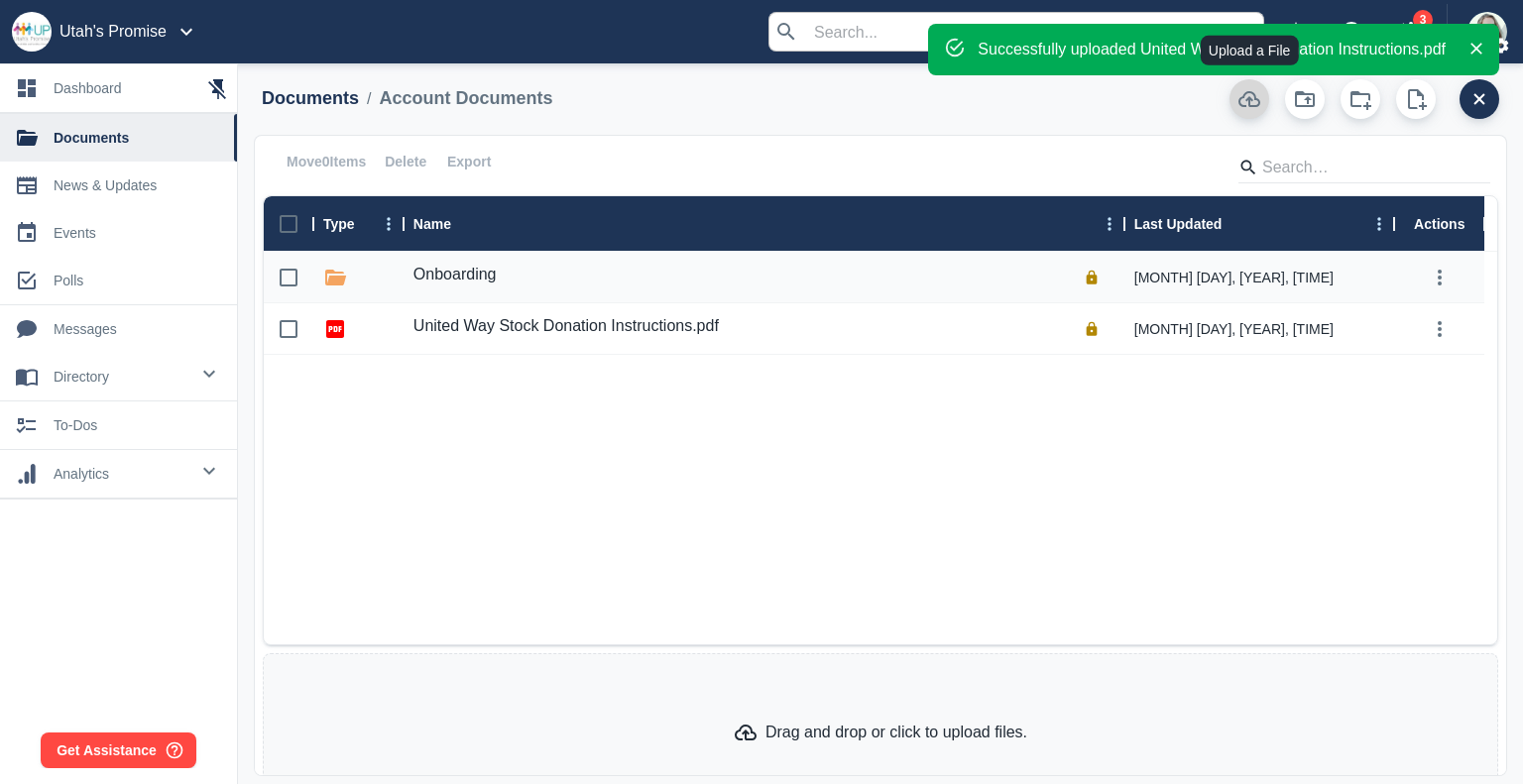 click at bounding box center (1249, 99) 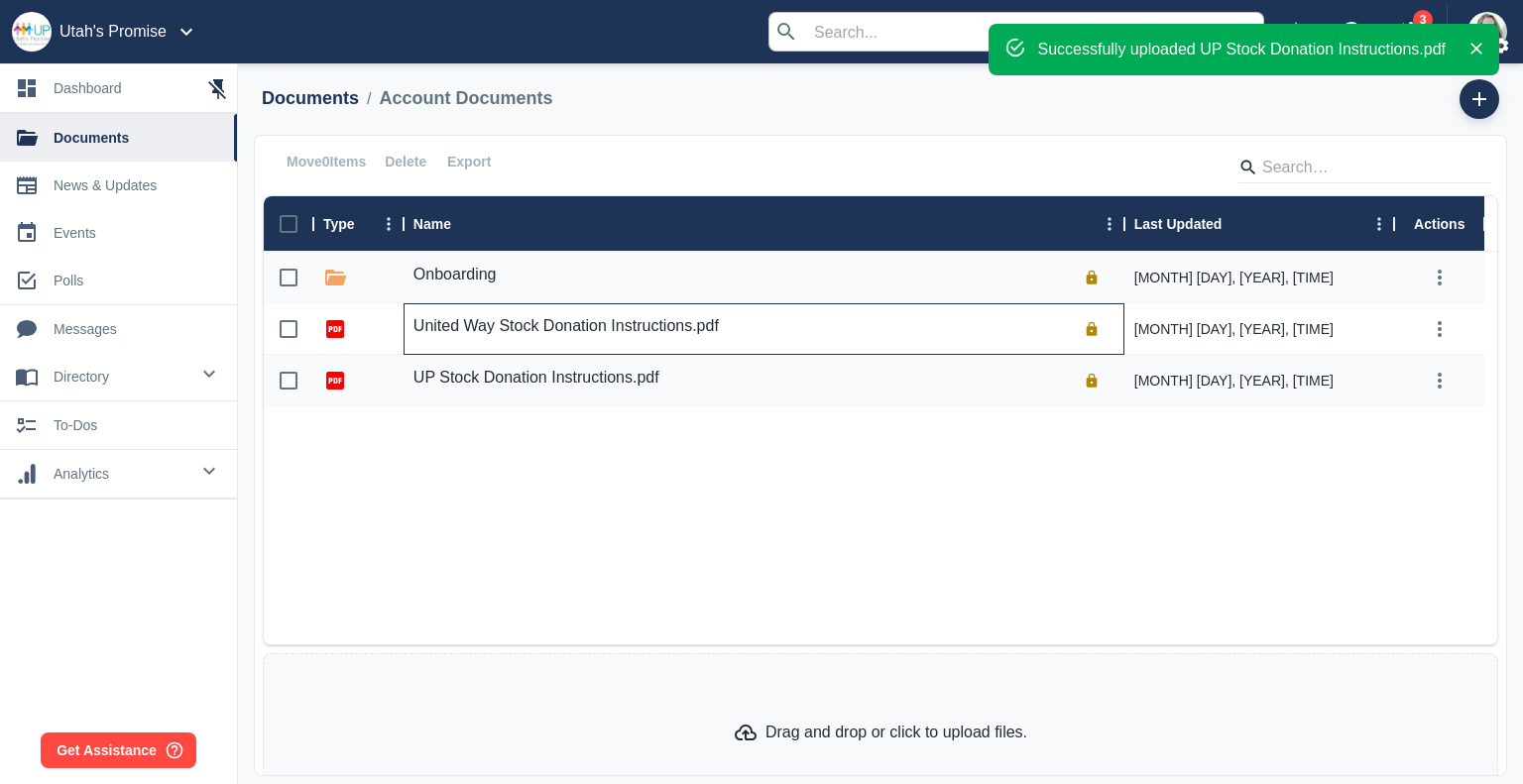 click on "United Way Stock Donation Instructions.pdf" at bounding box center [566, 326] 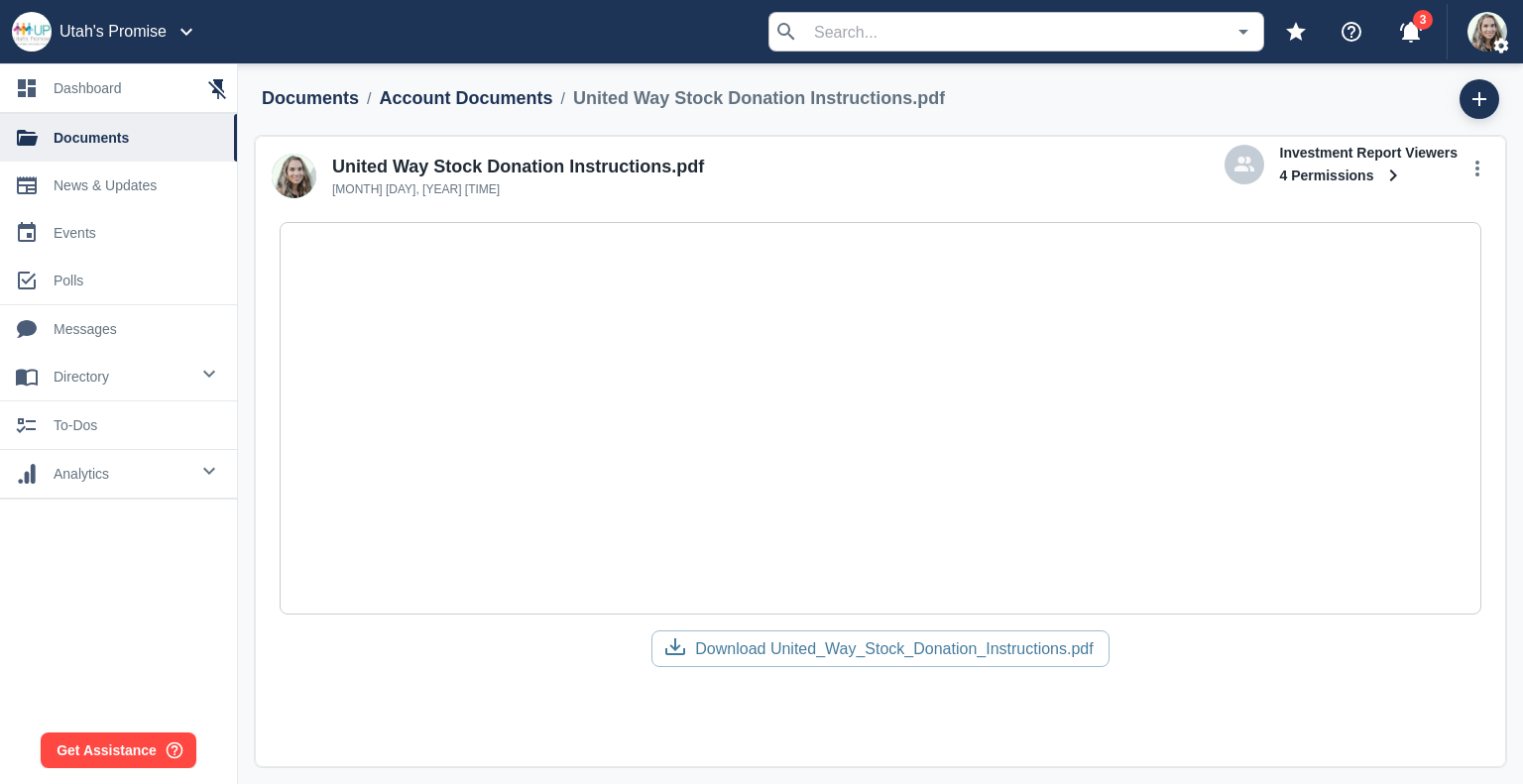 click on "Account Documents" at bounding box center [465, 98] 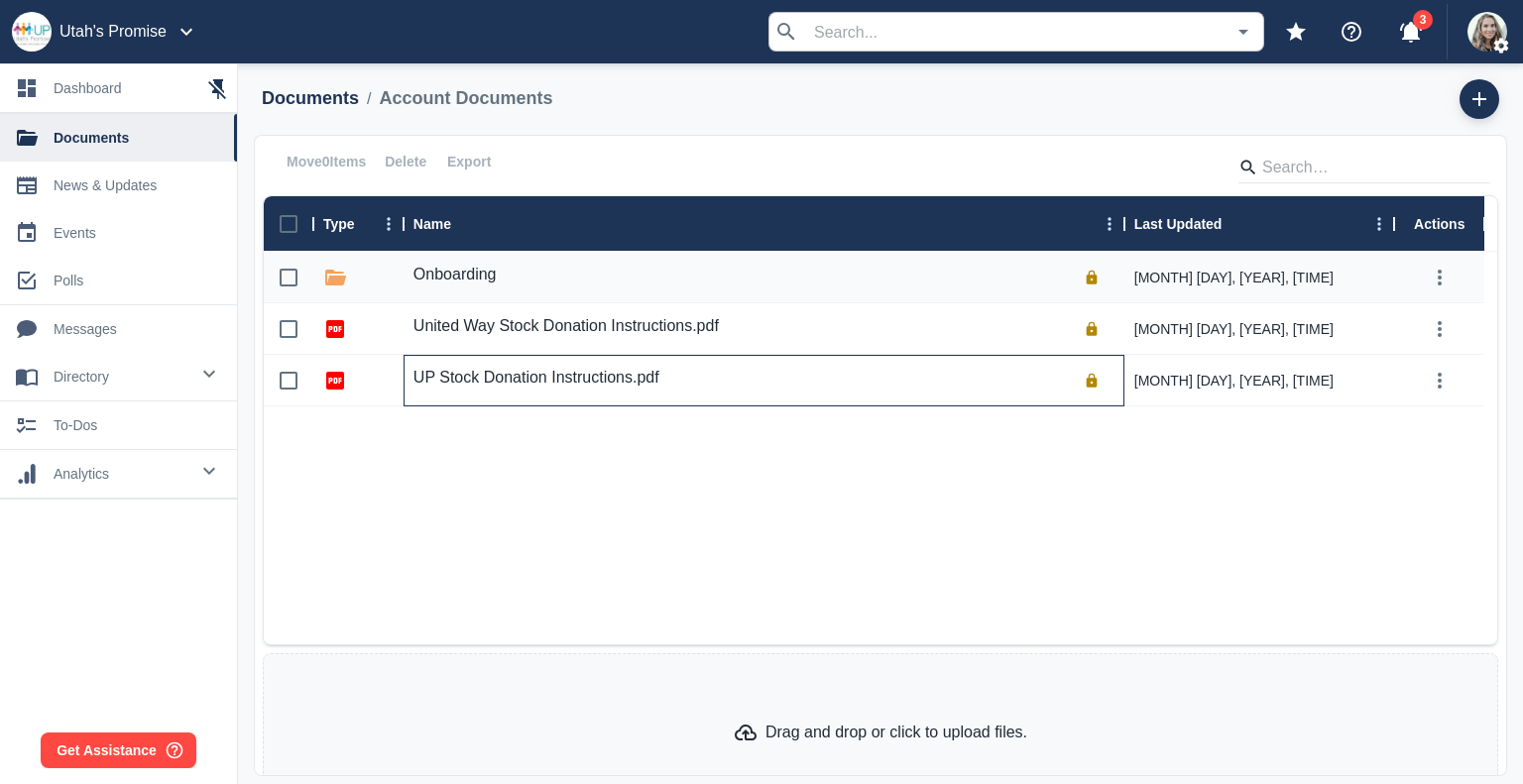 click on "UP Stock Donation Instructions.pdf" at bounding box center (536, 378) 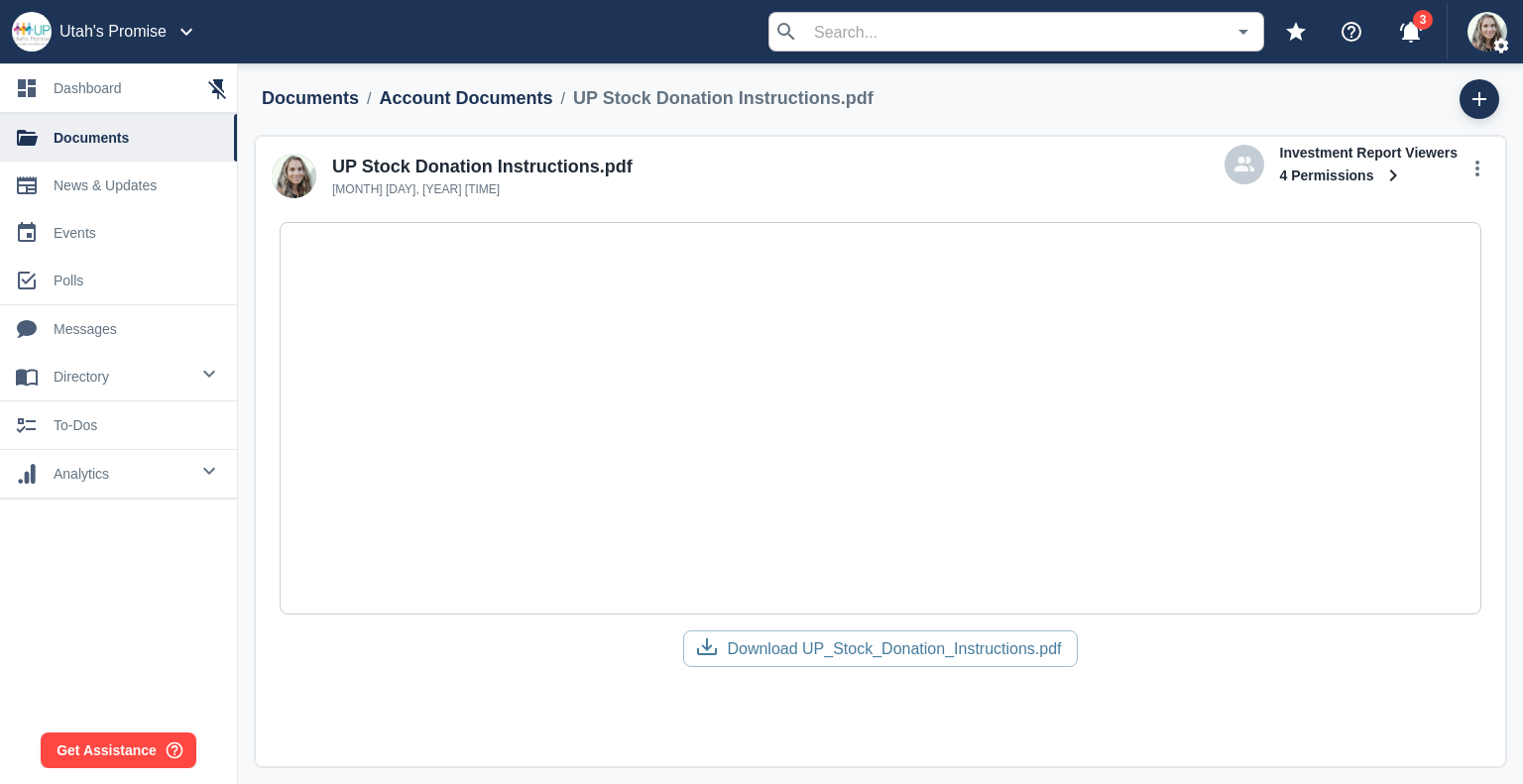 click on "Account Documents" at bounding box center (465, 98) 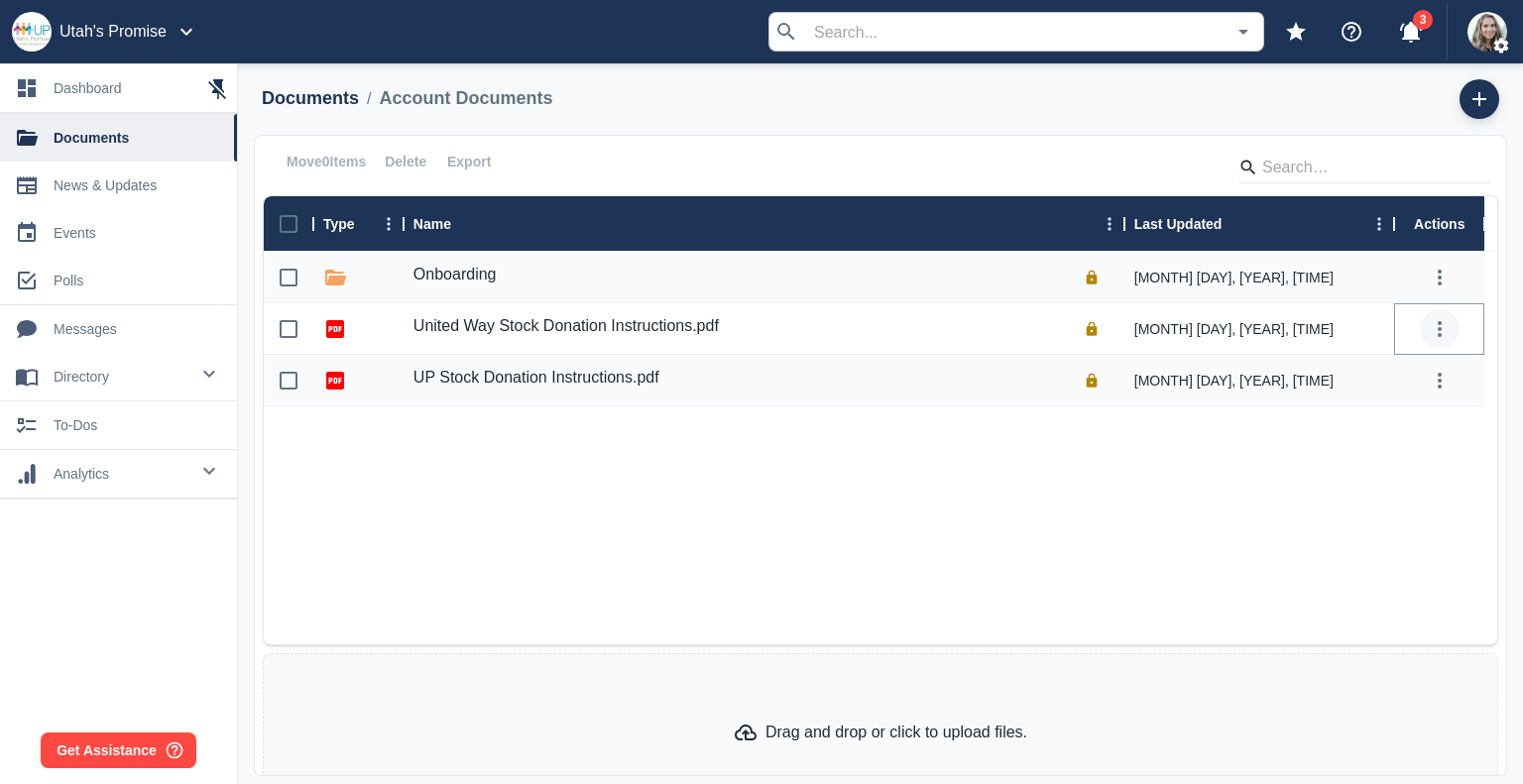 click at bounding box center (1440, 329) 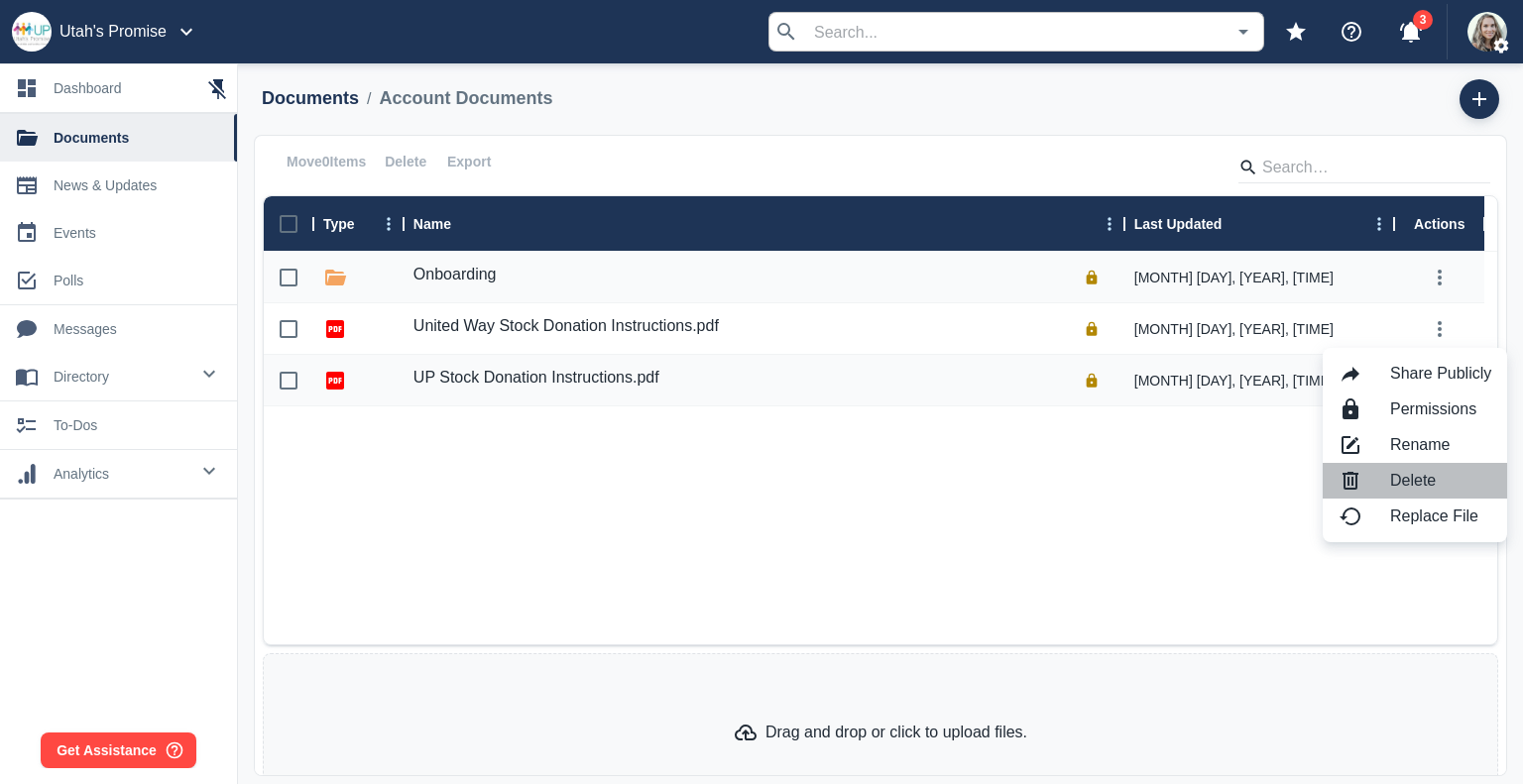 click on "Delete" at bounding box center [1441, 481] 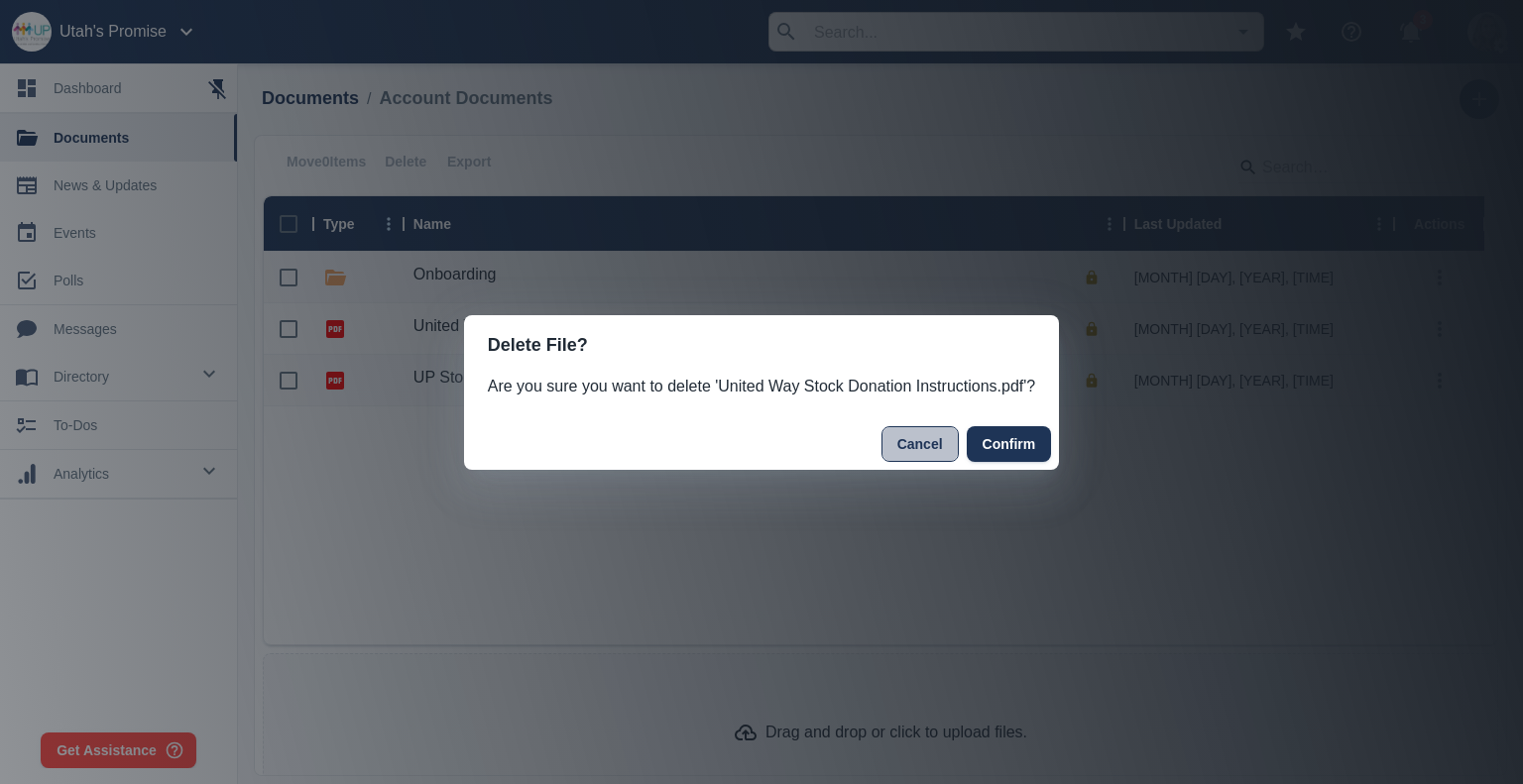 click on "Cancel" at bounding box center (920, 444) 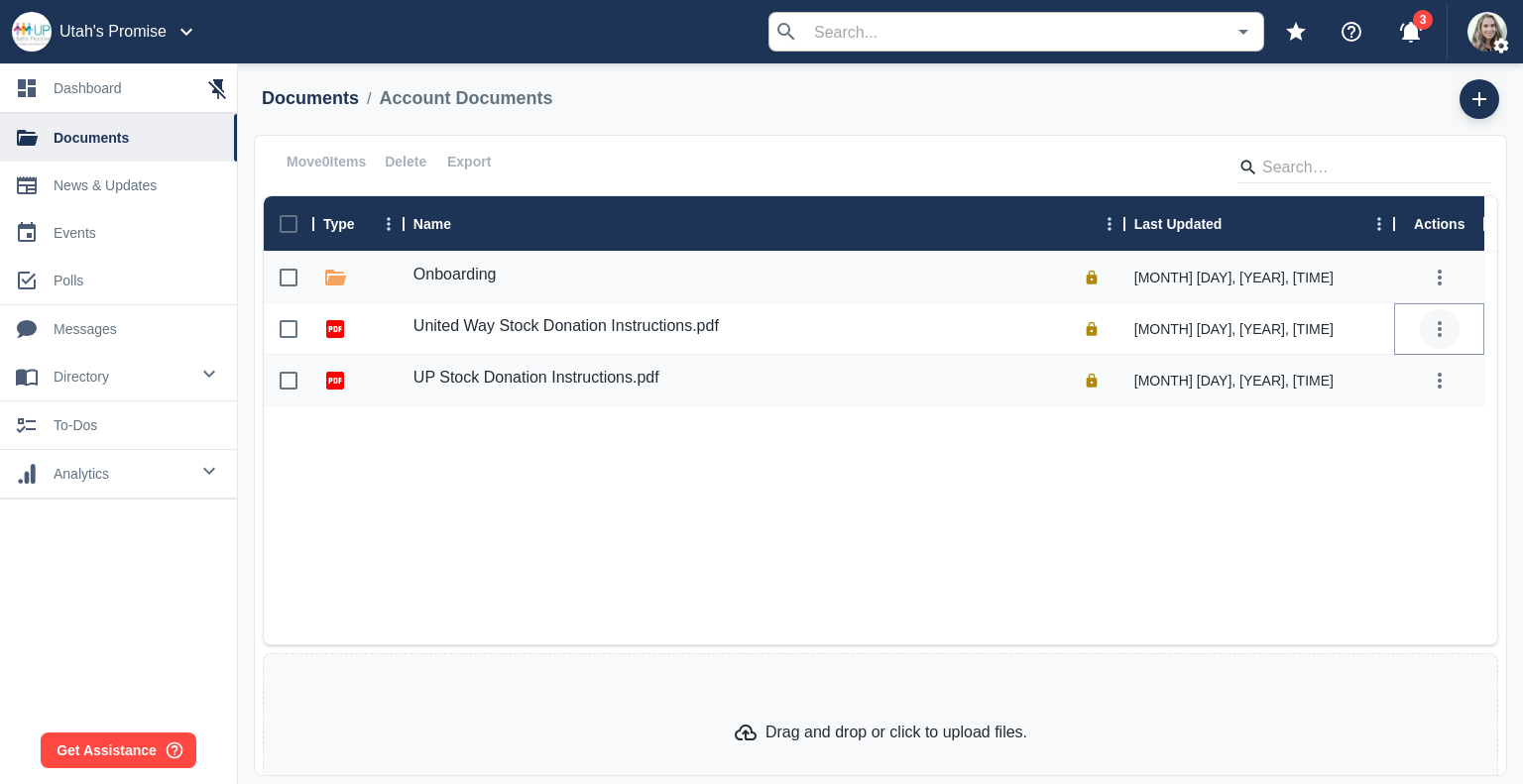 click at bounding box center (1440, 329) 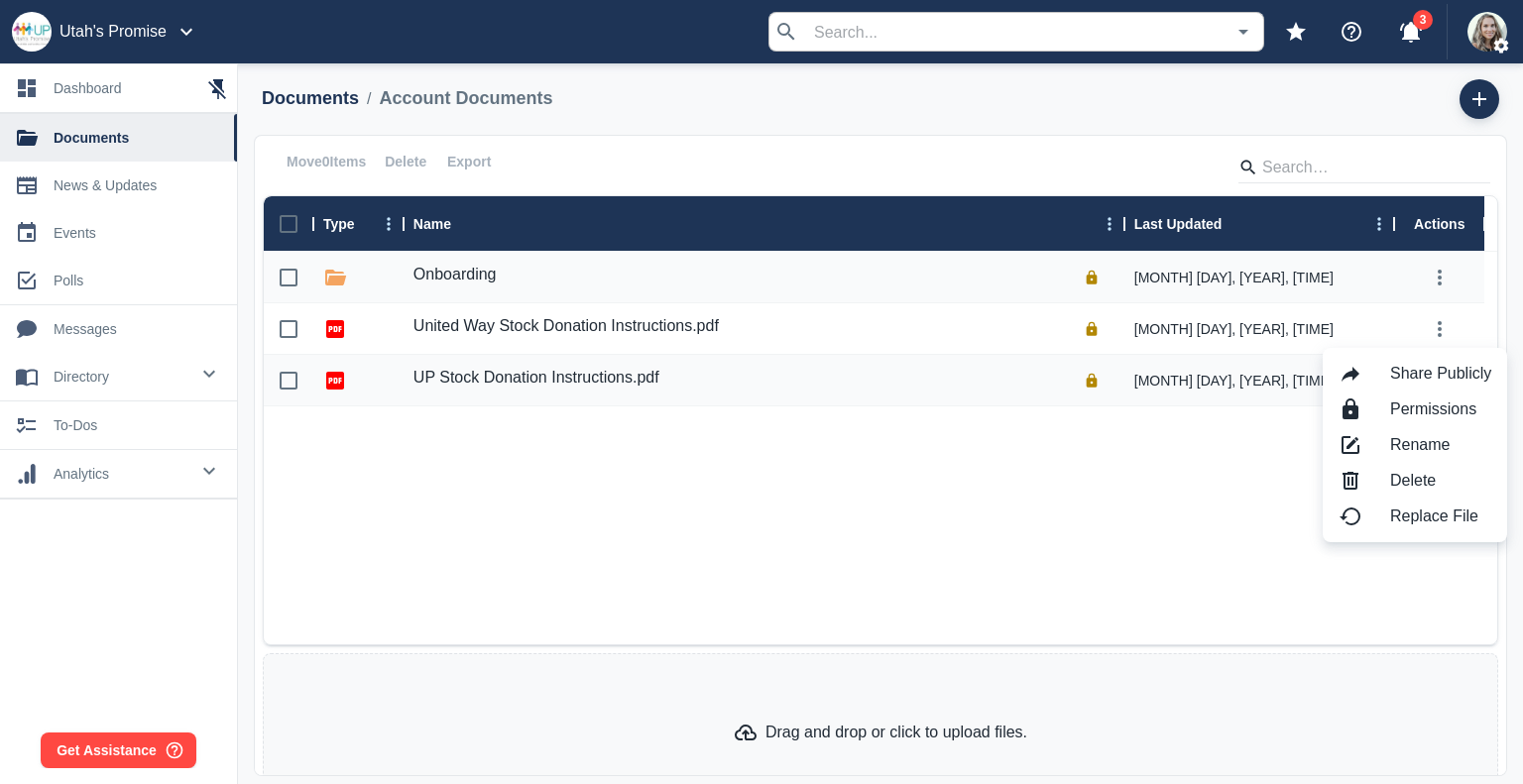 click on "Delete" at bounding box center (1441, 481) 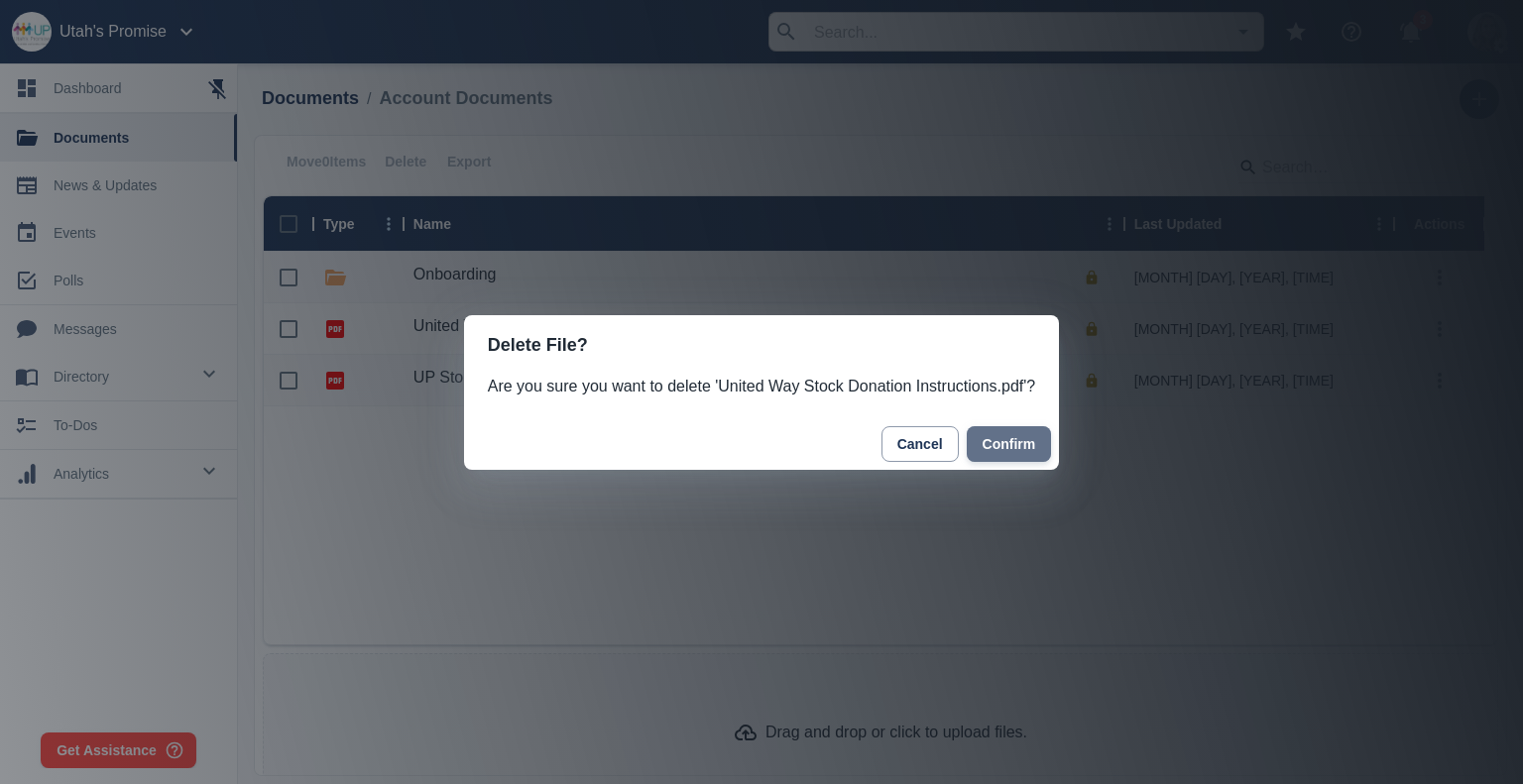 click on "Confirm" at bounding box center [1009, 444] 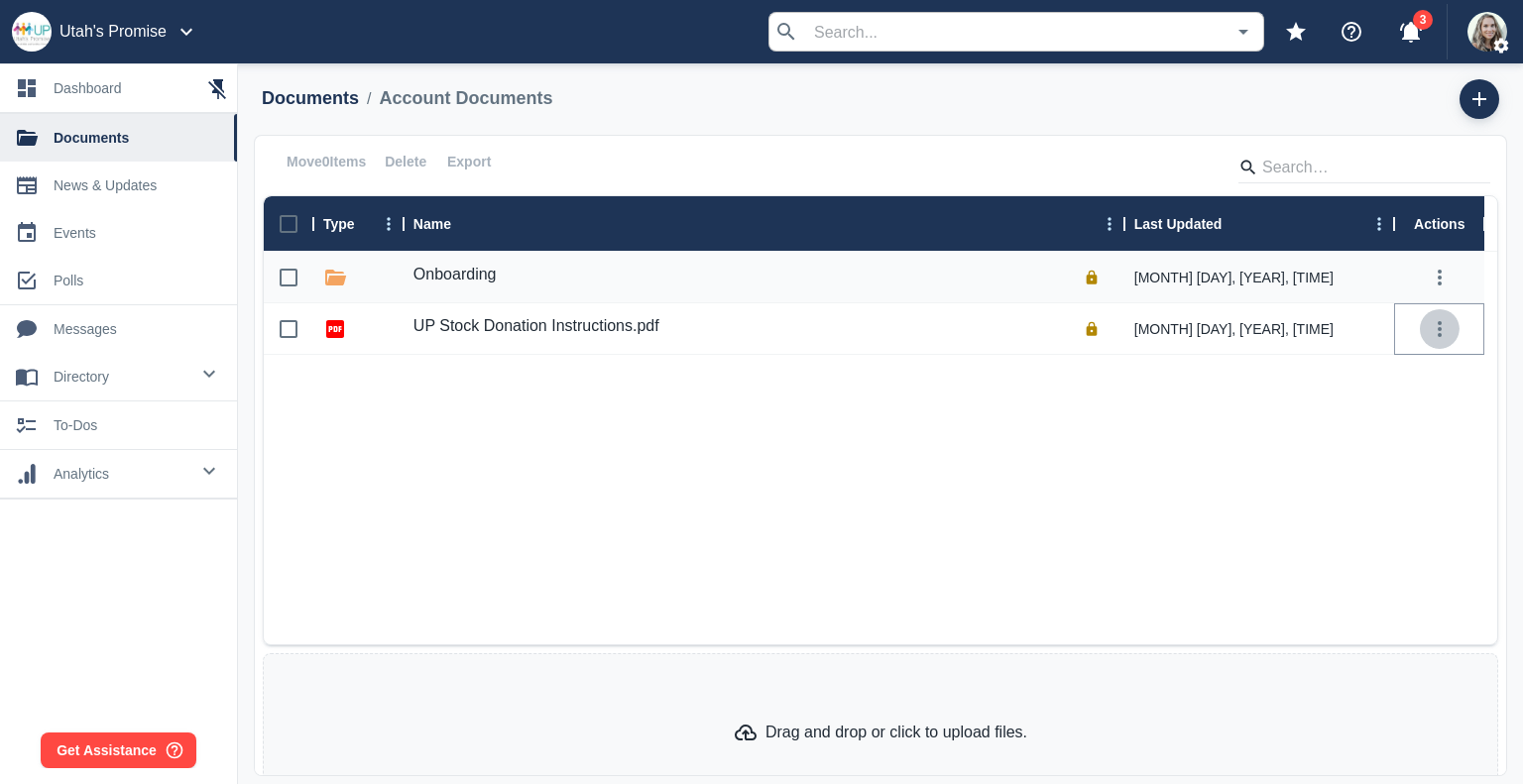 click at bounding box center (1440, 329) 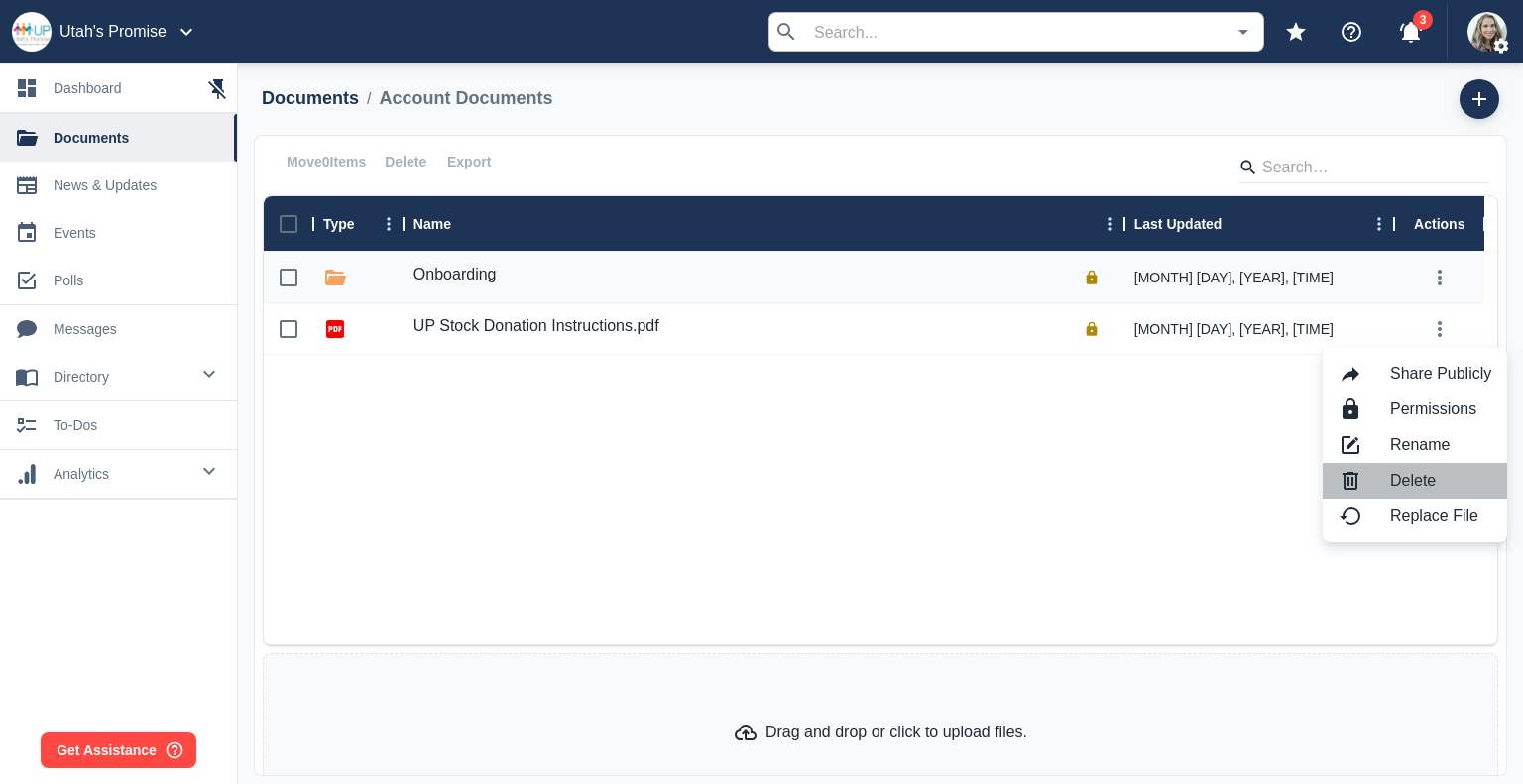 click on "Delete" at bounding box center [1441, 481] 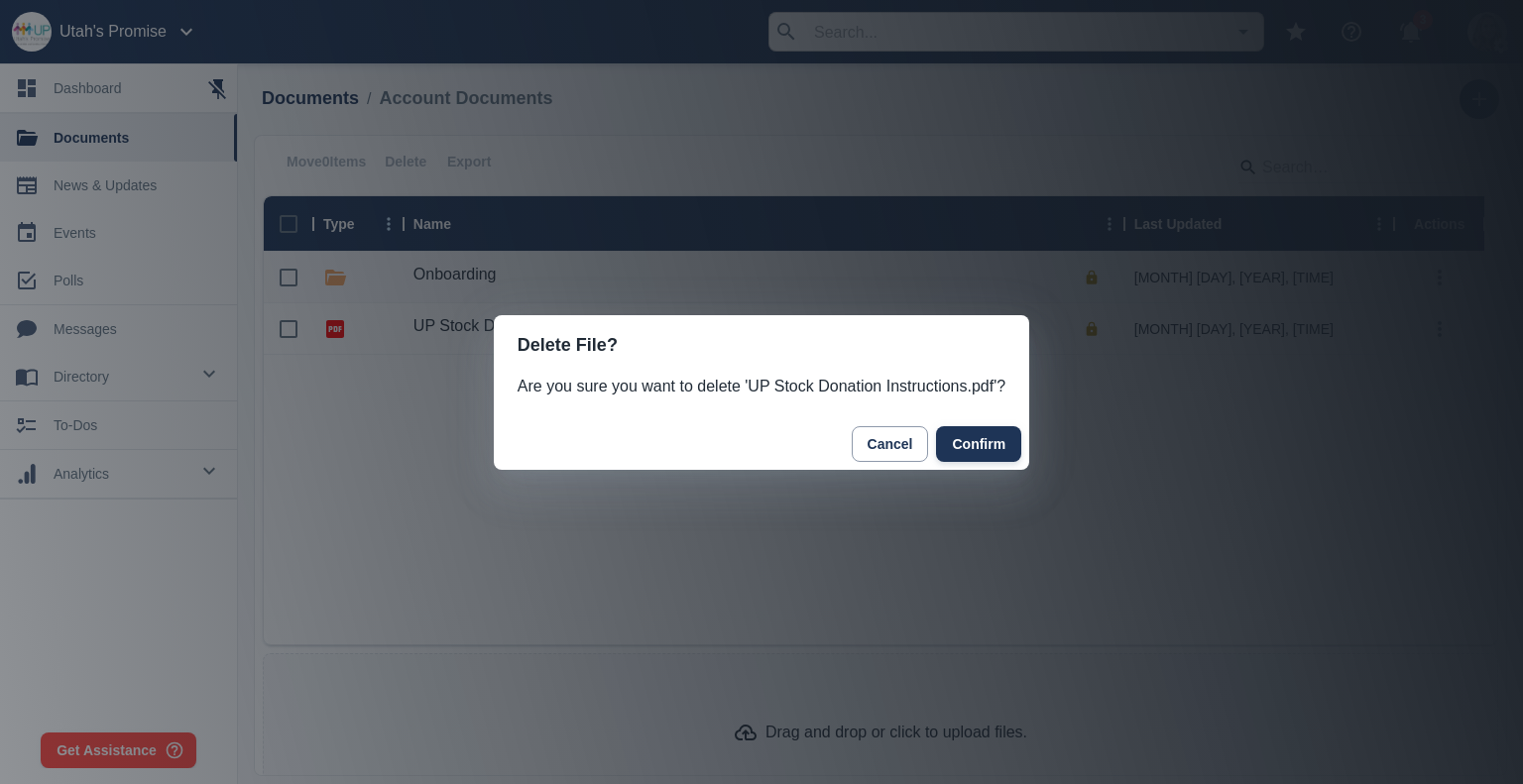 click on "Confirm" at bounding box center [979, 444] 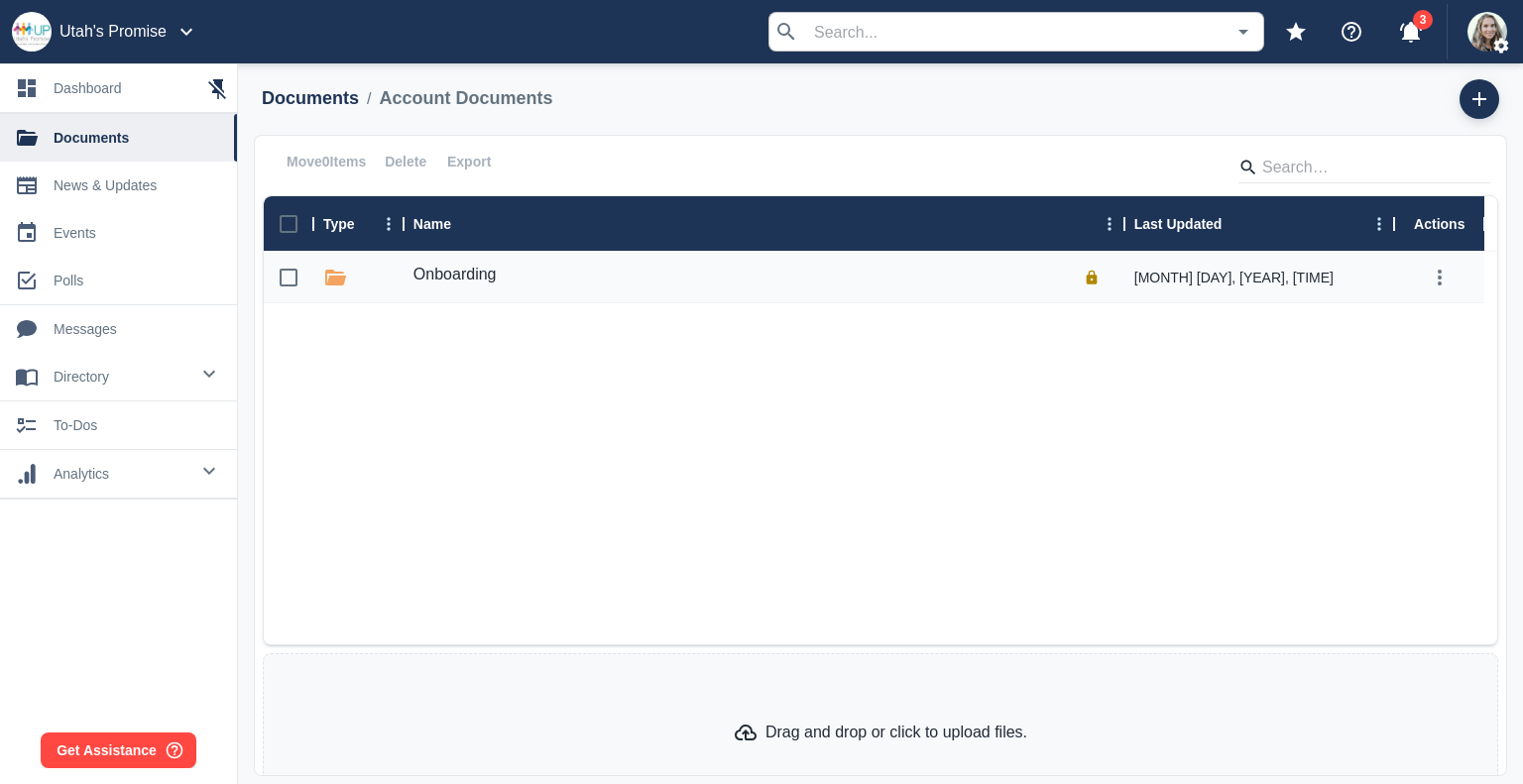 click on "Documents" at bounding box center (310, 98) 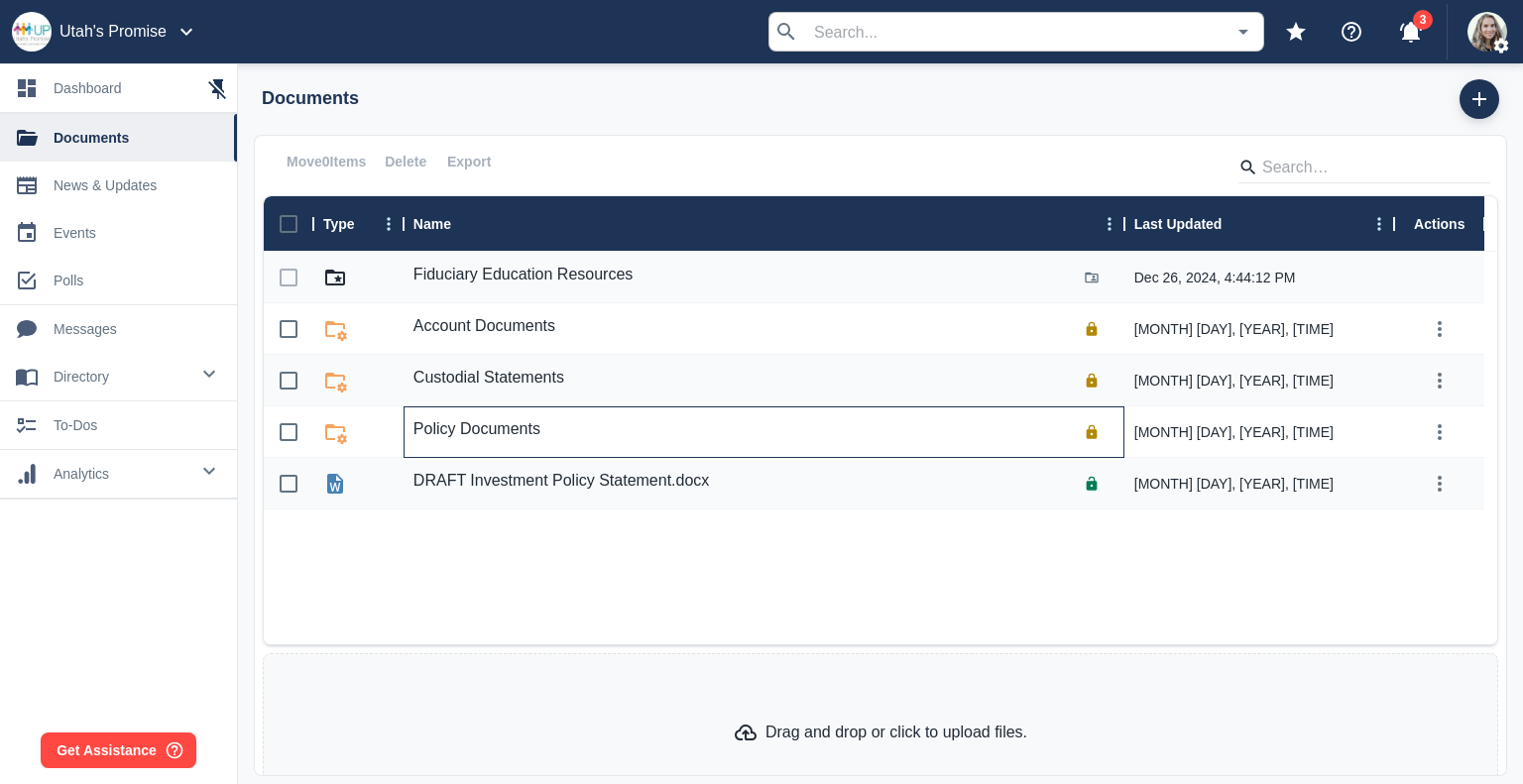 click on "Policy Documents" at bounding box center [477, 429] 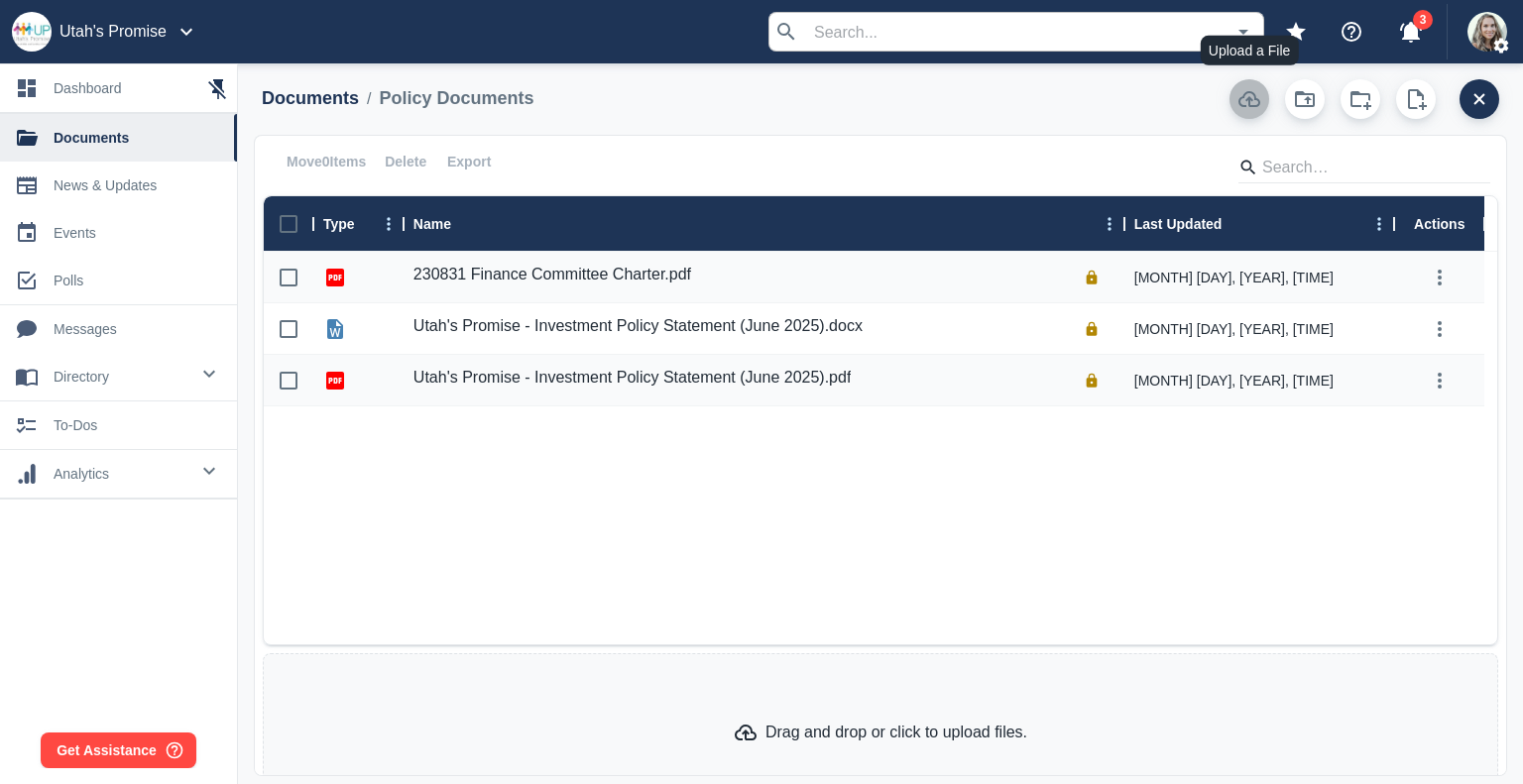 click at bounding box center (1249, 99) 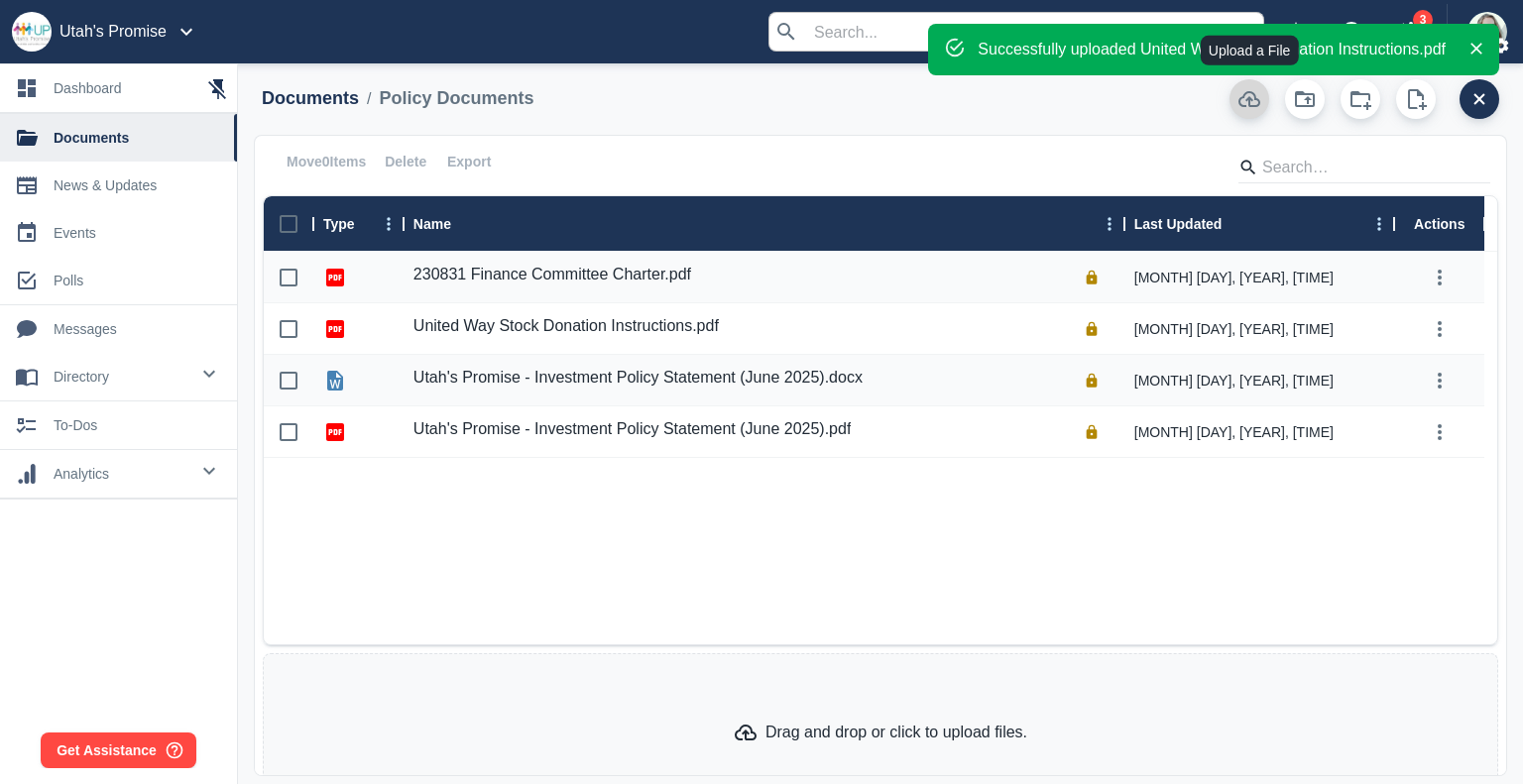 click at bounding box center [1249, 99] 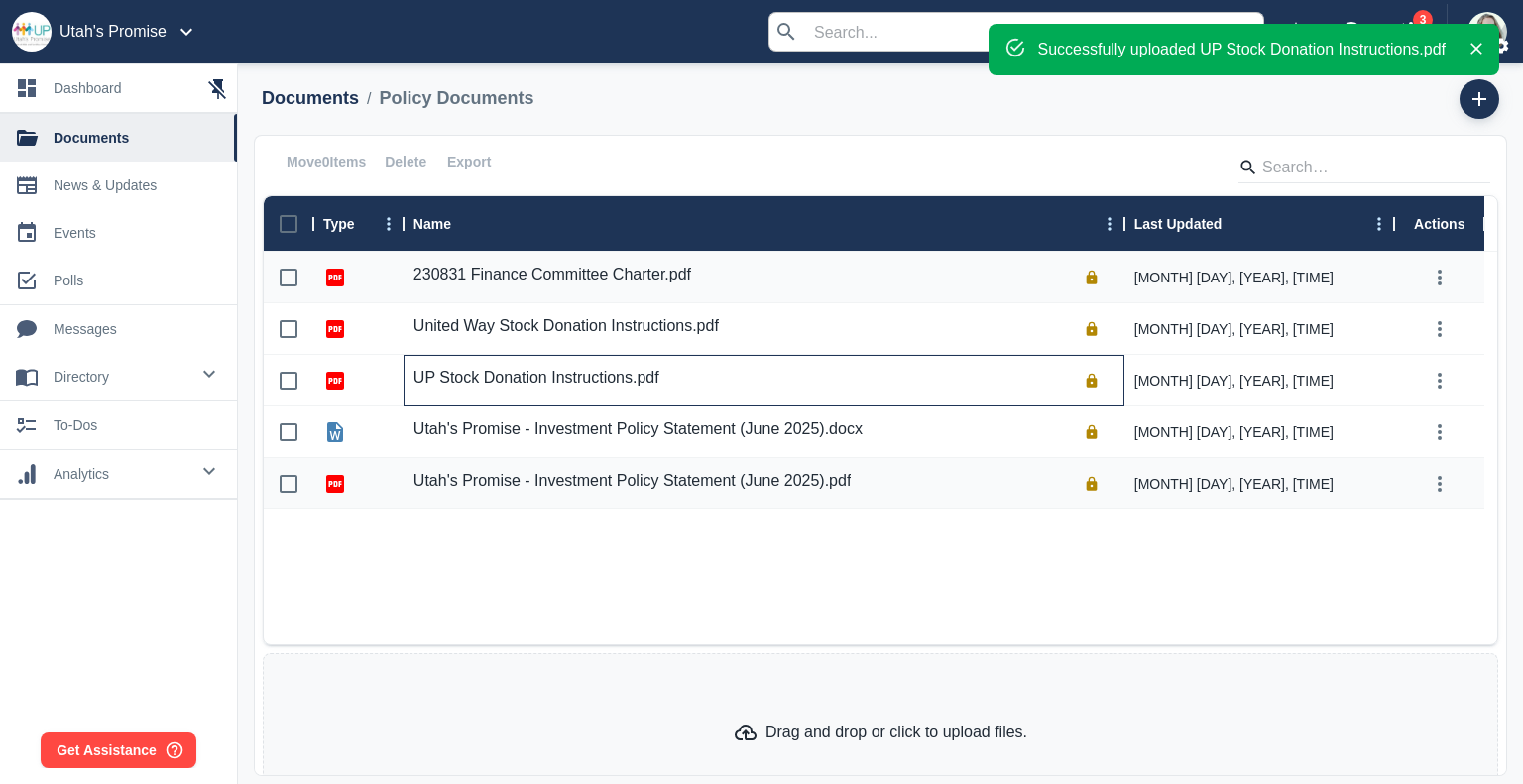 click on "UP Stock Donation Instructions.pdf" at bounding box center (536, 378) 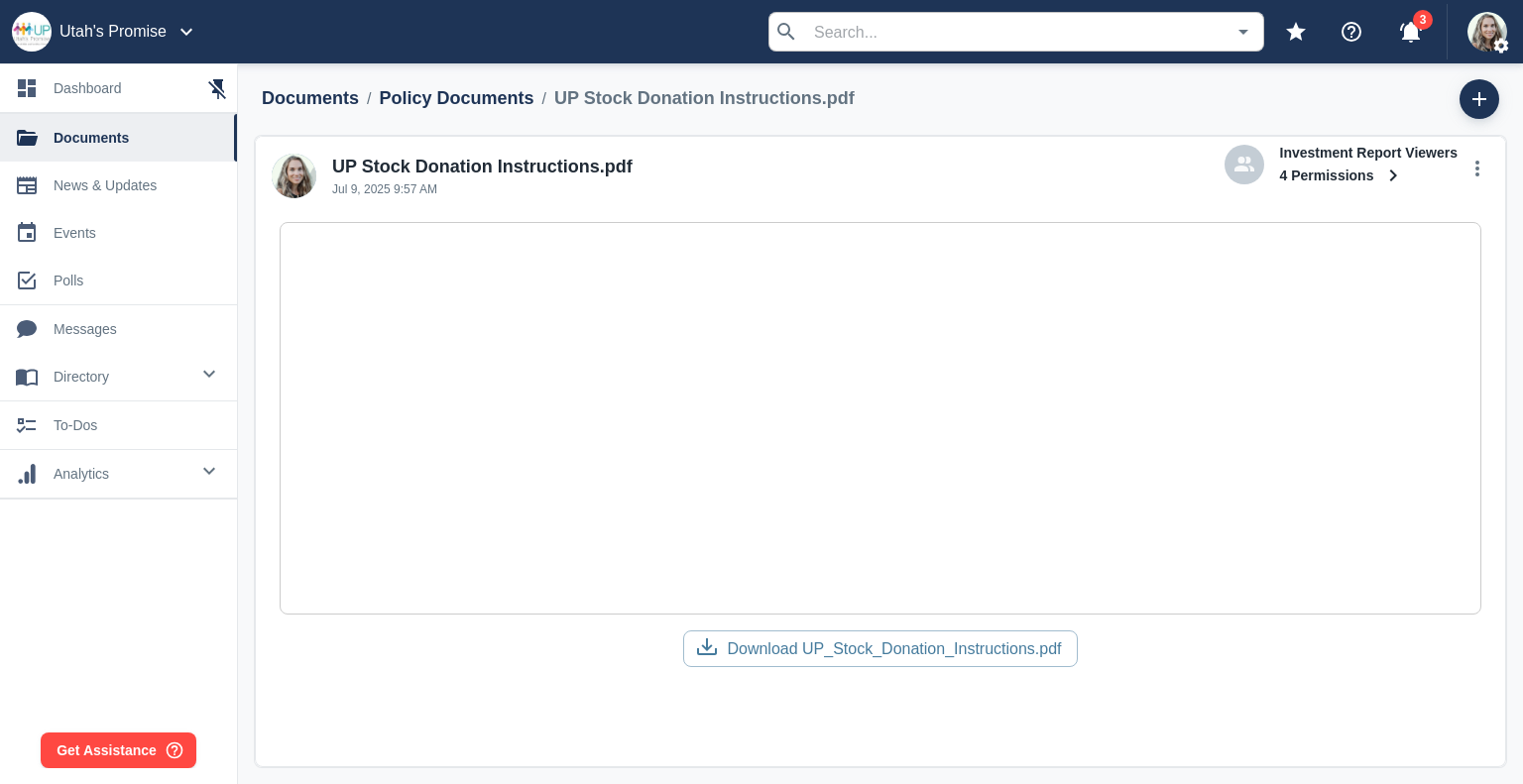 click on "Policy Documents" at bounding box center [456, 98] 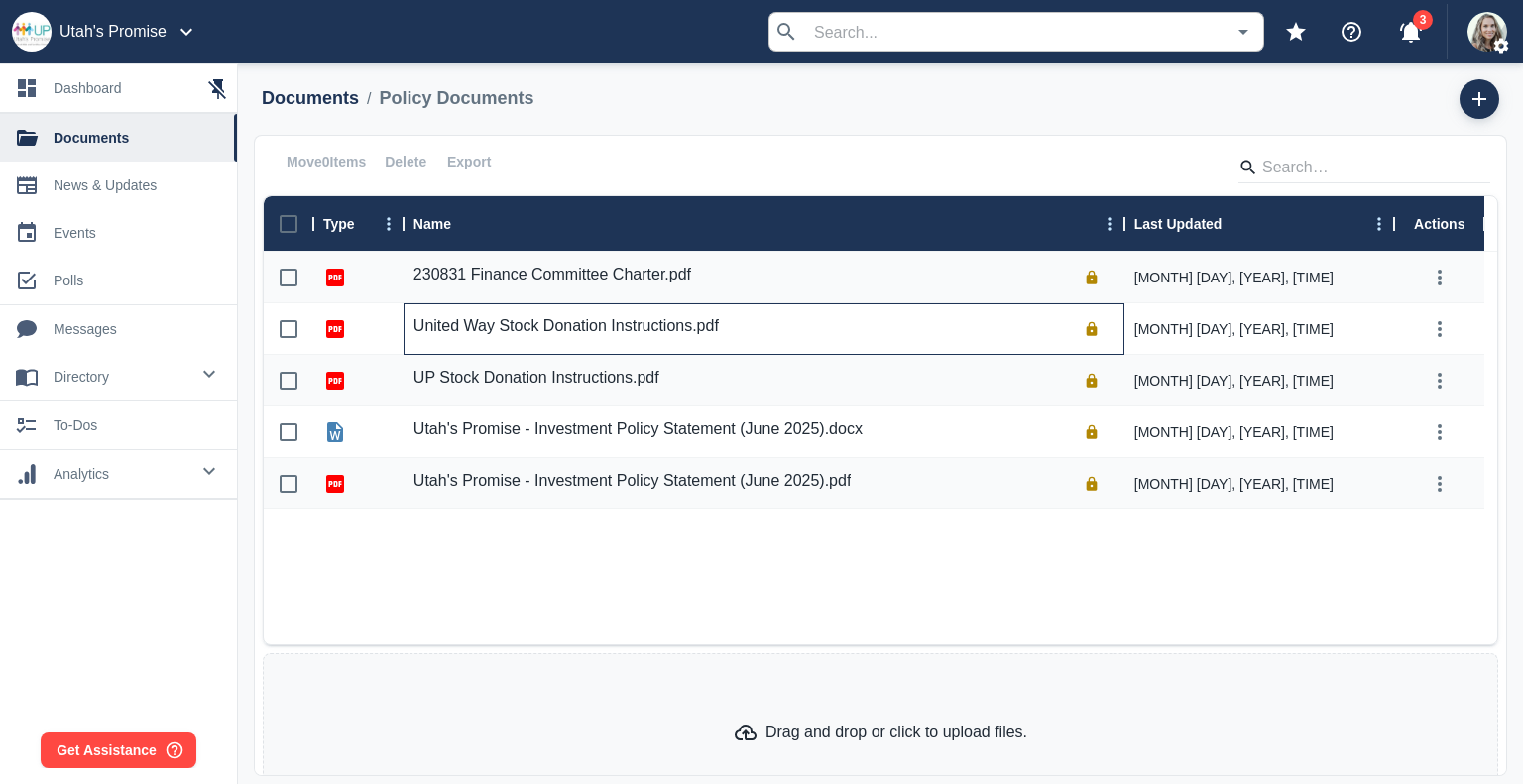 click on "United Way Stock Donation Instructions.pdf" at bounding box center (566, 326) 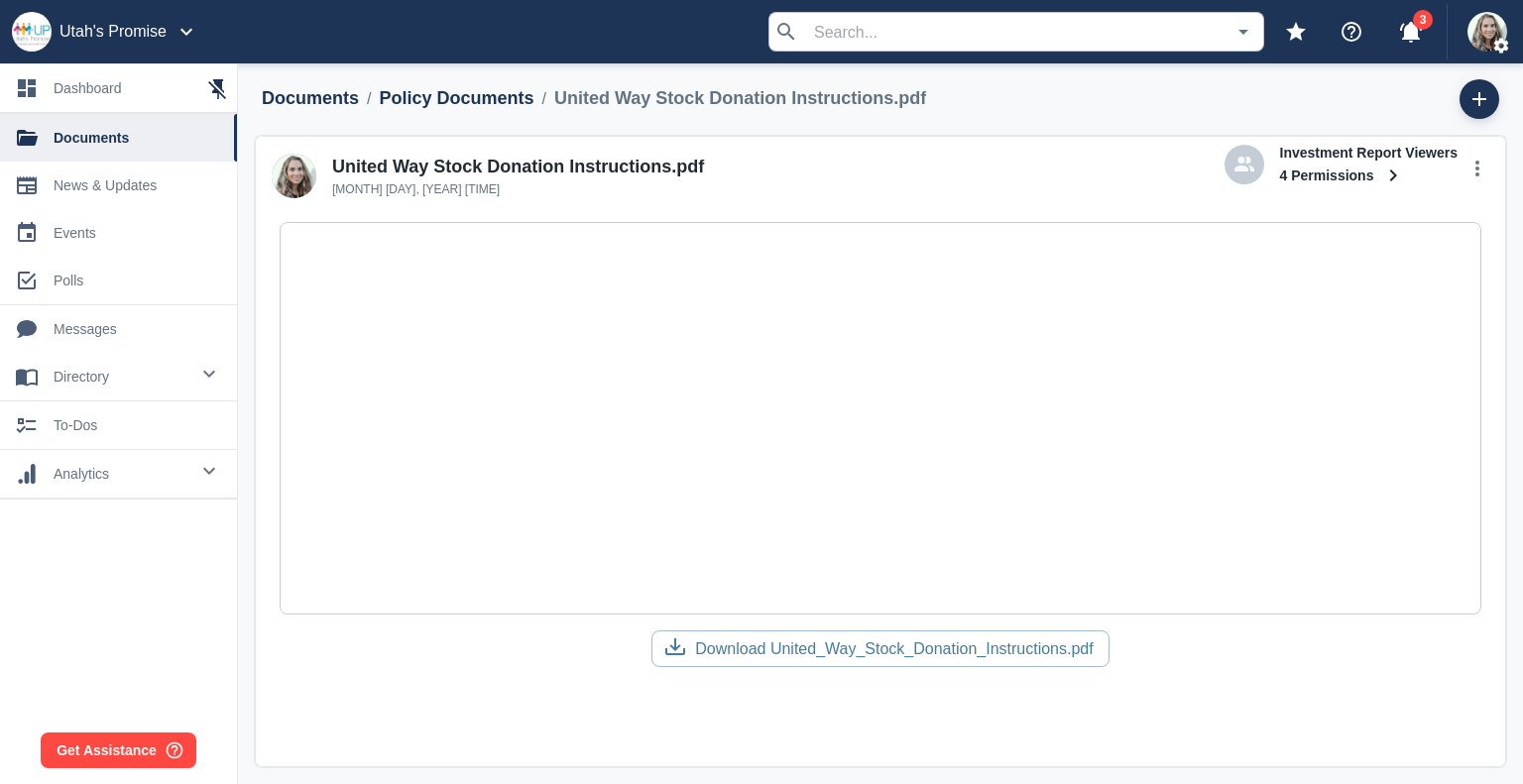 click on "messages" at bounding box center [137, 329] 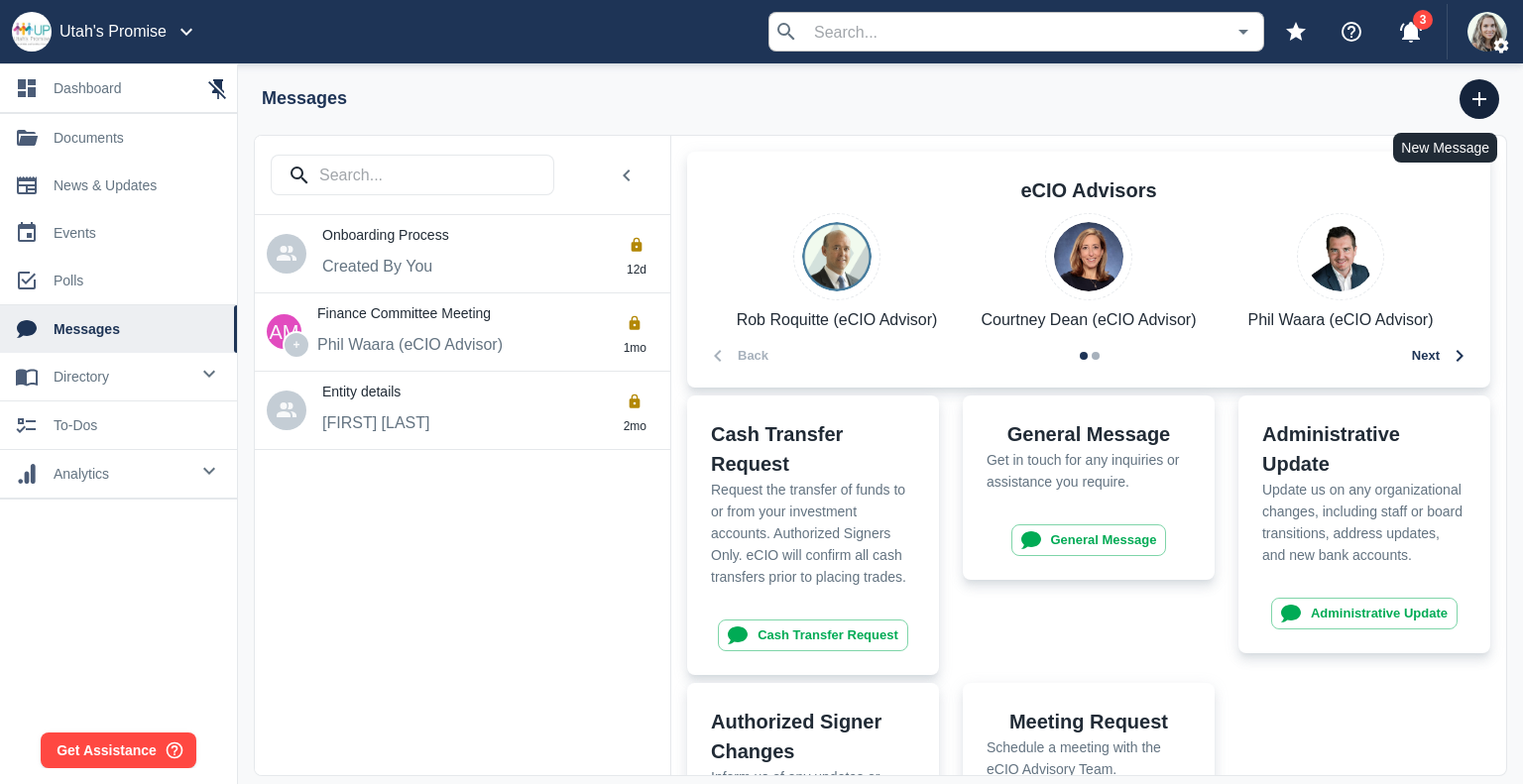 click at bounding box center [1479, 99] 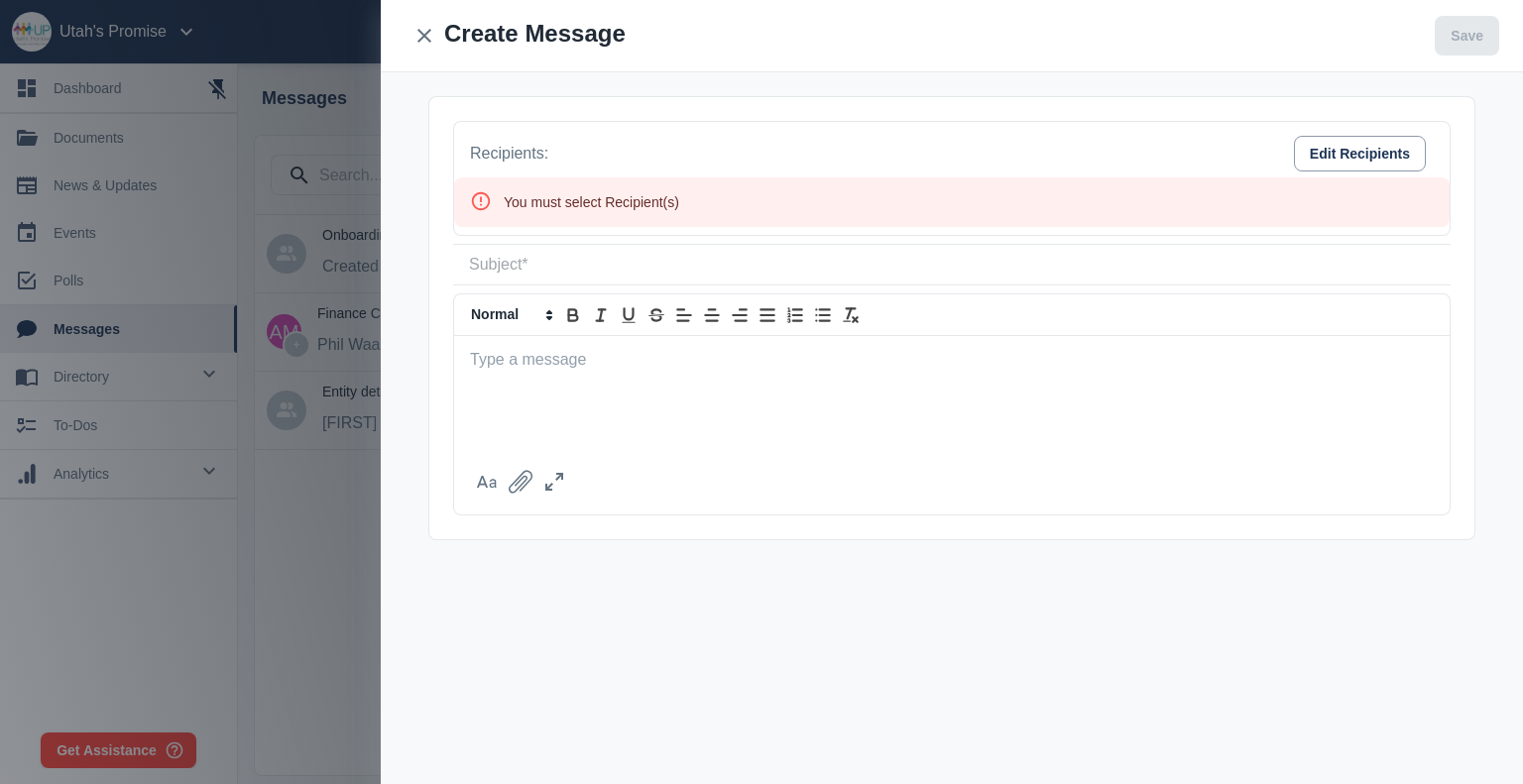 click at bounding box center (952, 396) 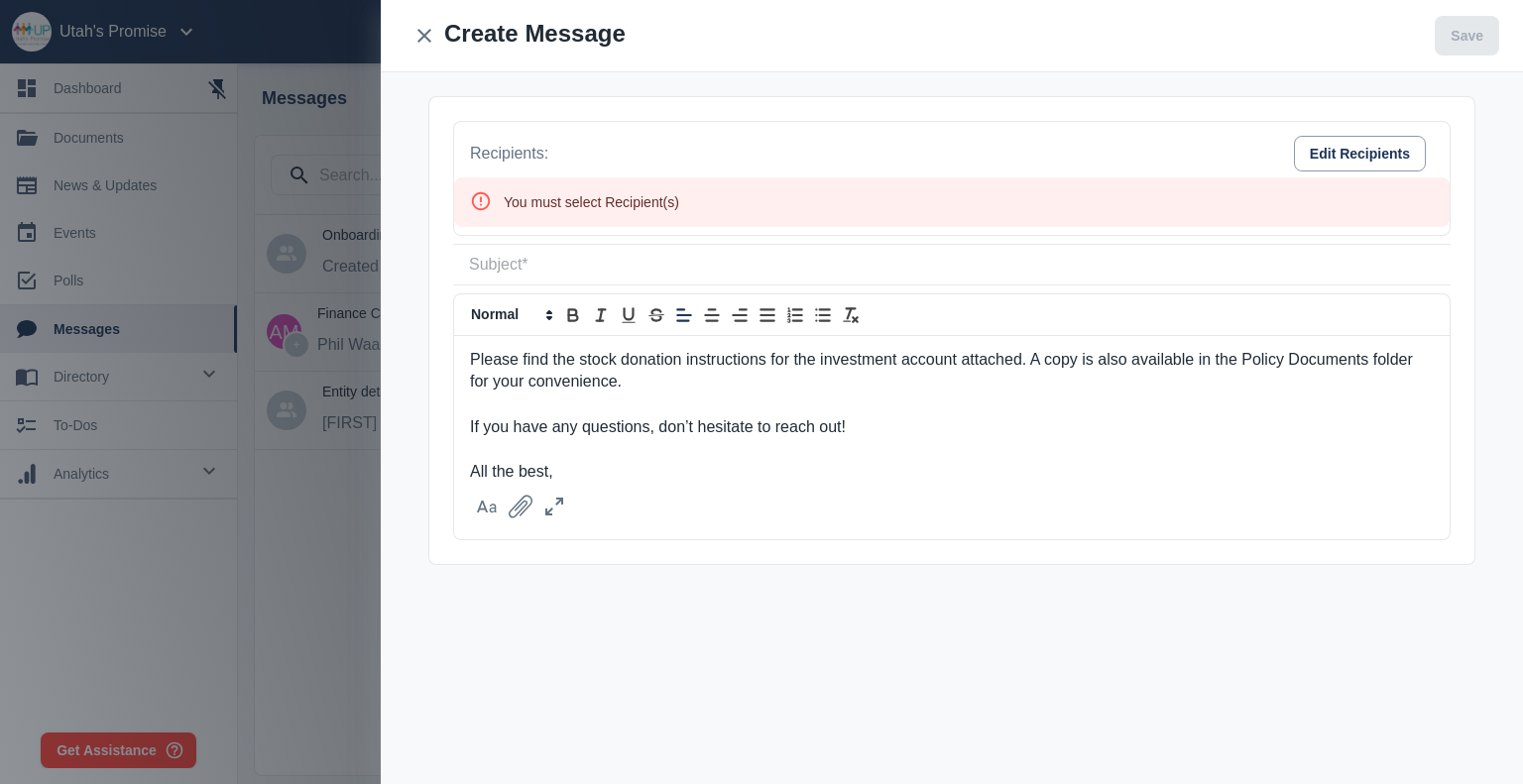 scroll, scrollTop: 0, scrollLeft: 0, axis: both 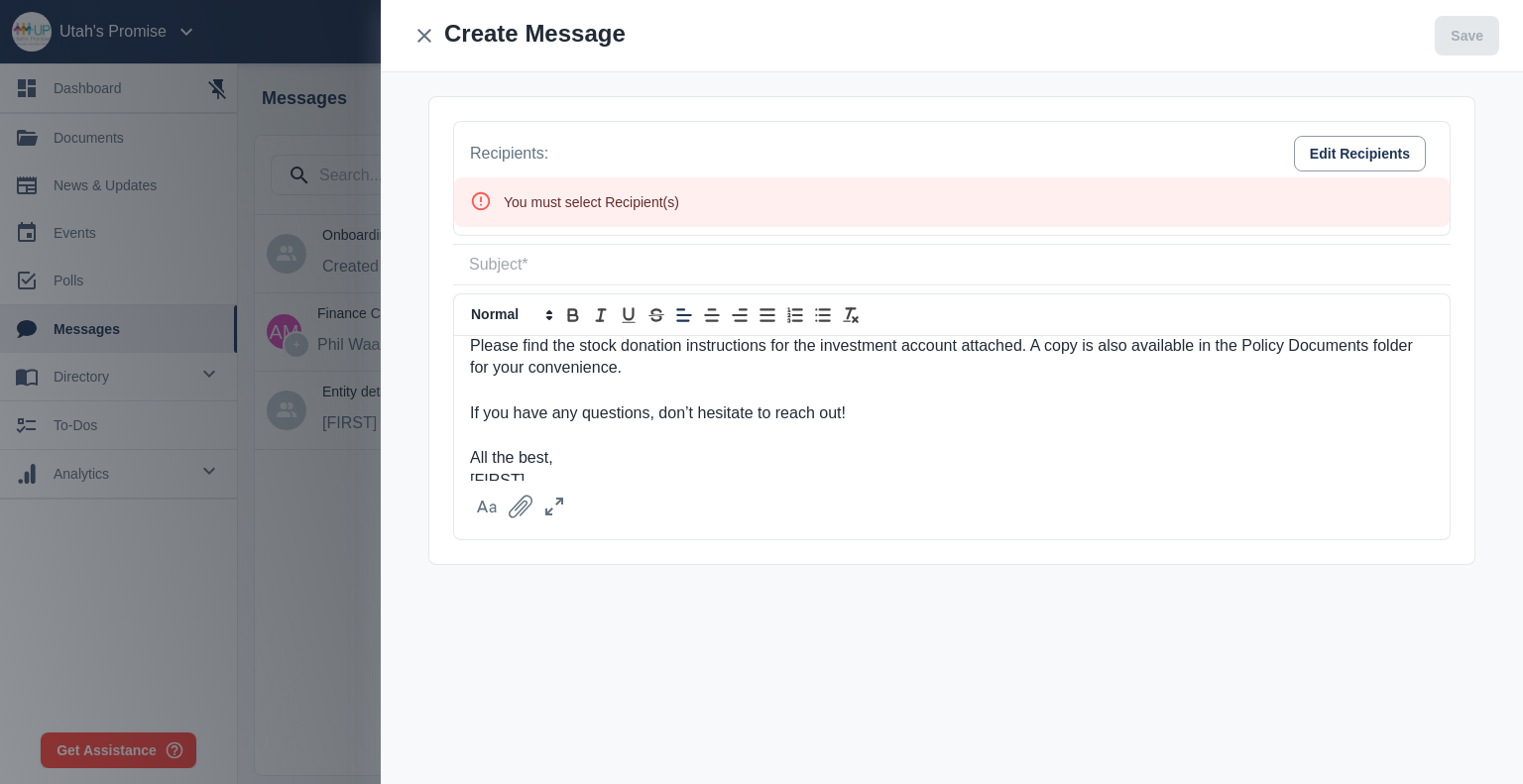 click on "Please find the stock donation instructions for the investment account attached. A copy is also available in the Policy Documents folder for your convenience." at bounding box center (952, 357) 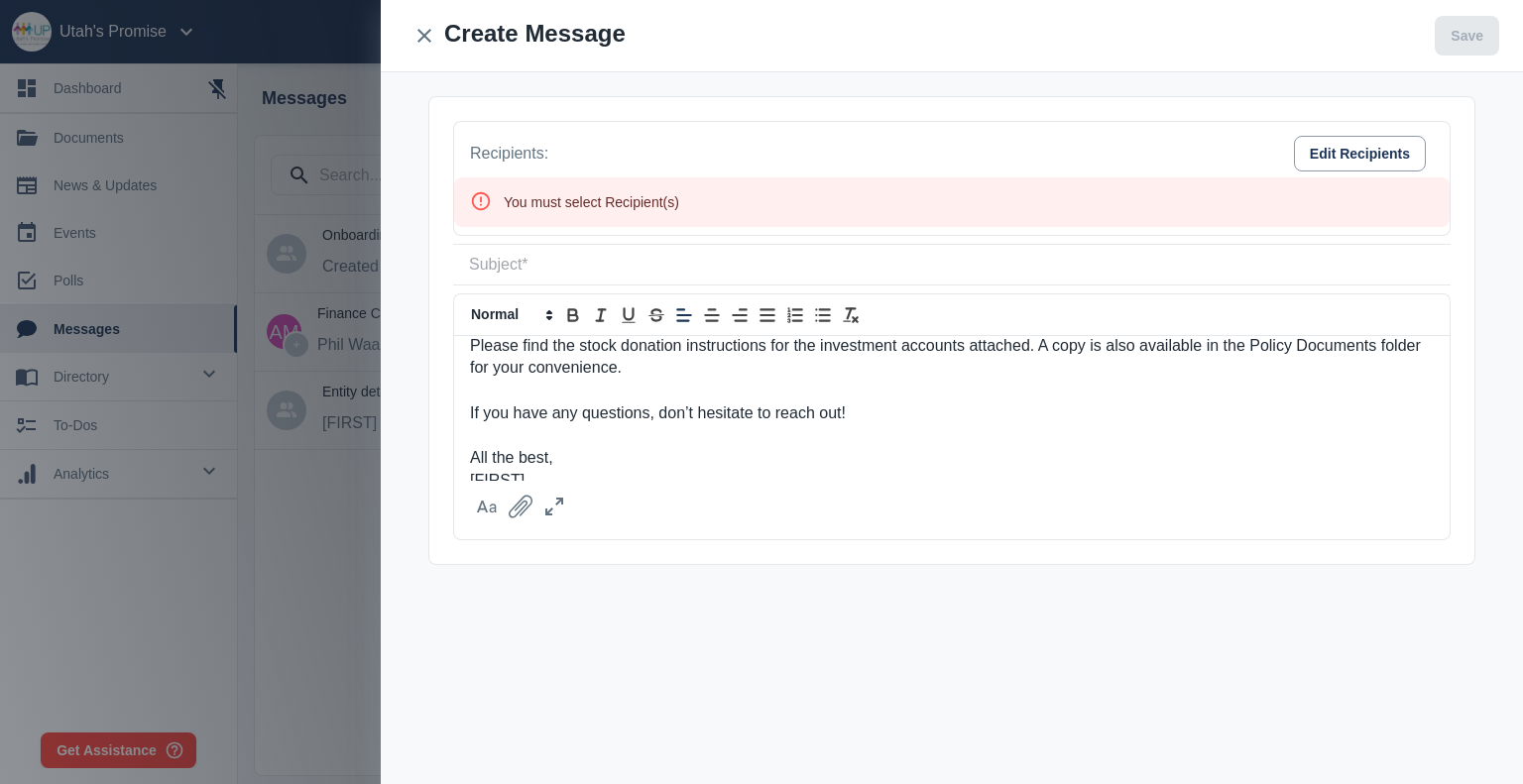 click on "Please find the stock donation instructions for the investment accounts attached. A copy is also available in the Policy Documents folder for your convenience." at bounding box center [952, 357] 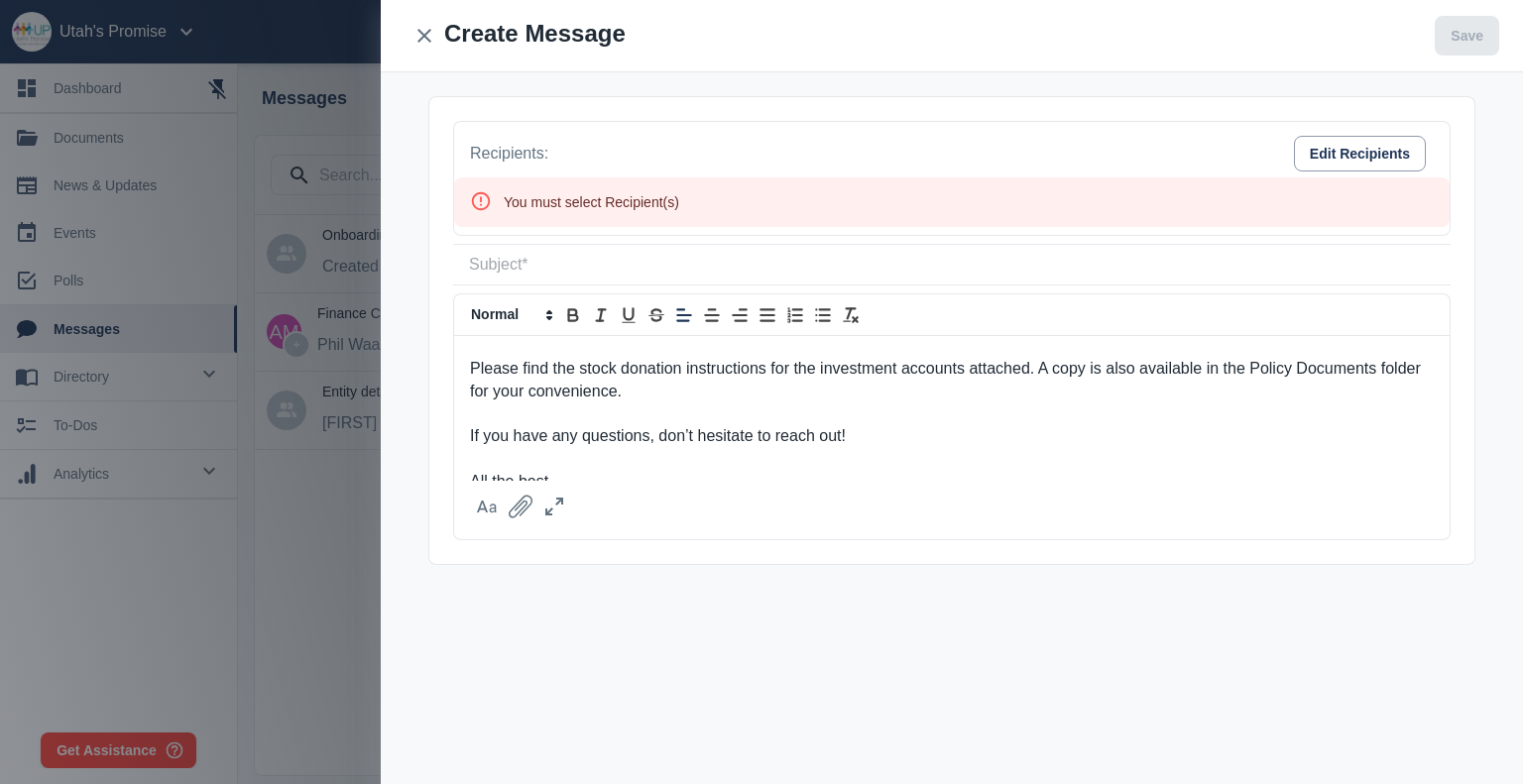 scroll, scrollTop: 14, scrollLeft: 0, axis: vertical 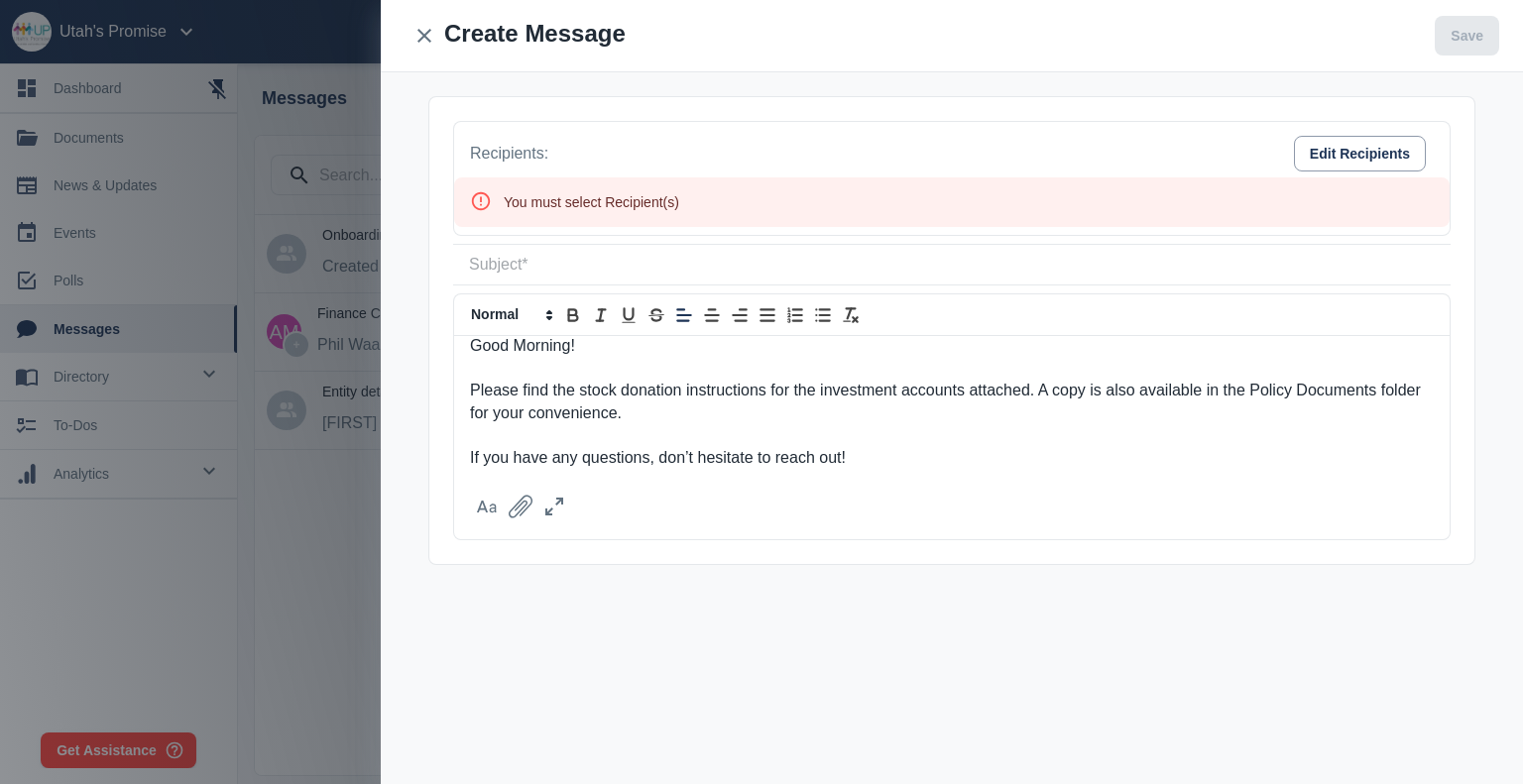 click at bounding box center [952, 265] 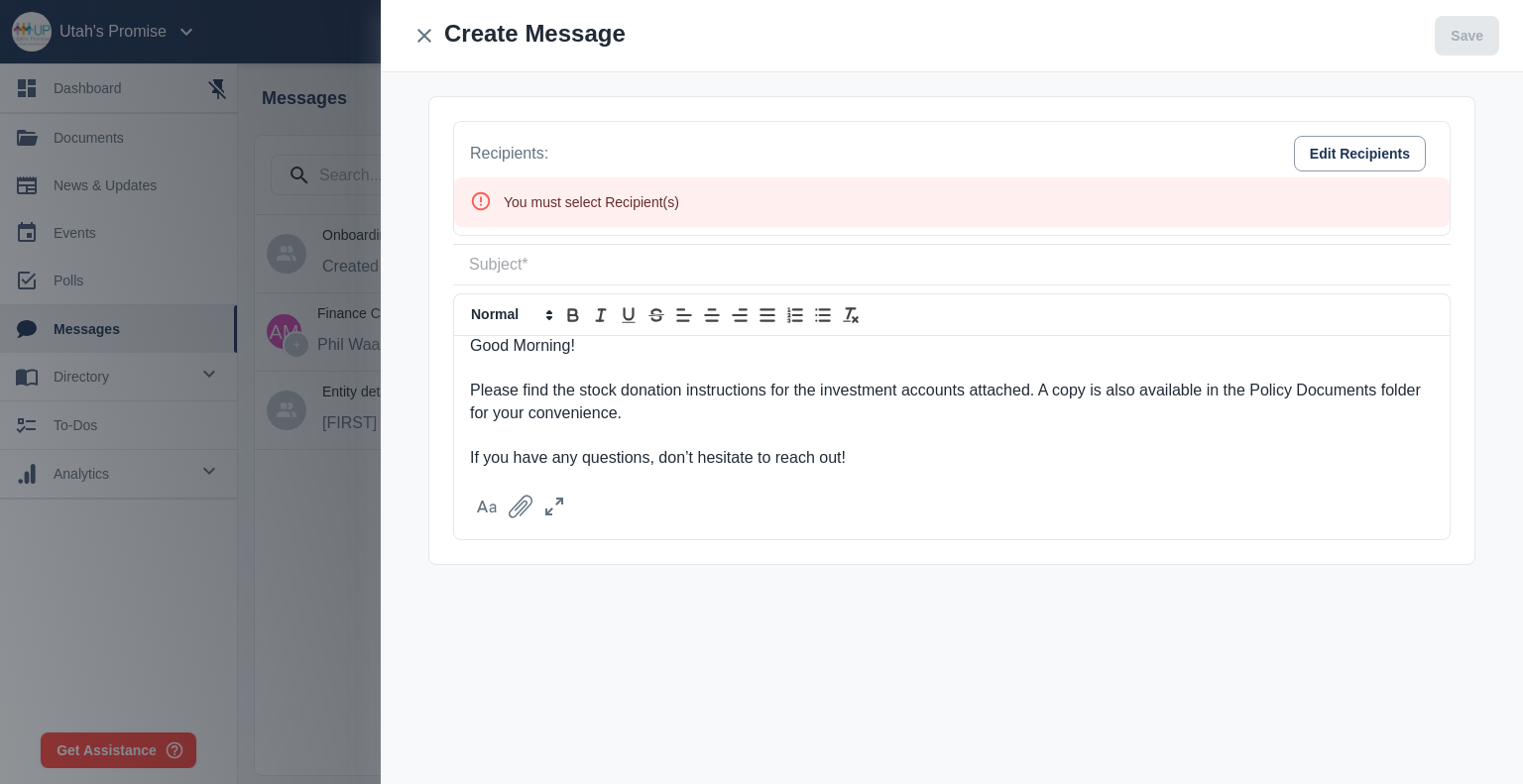 click at bounding box center (952, 265) 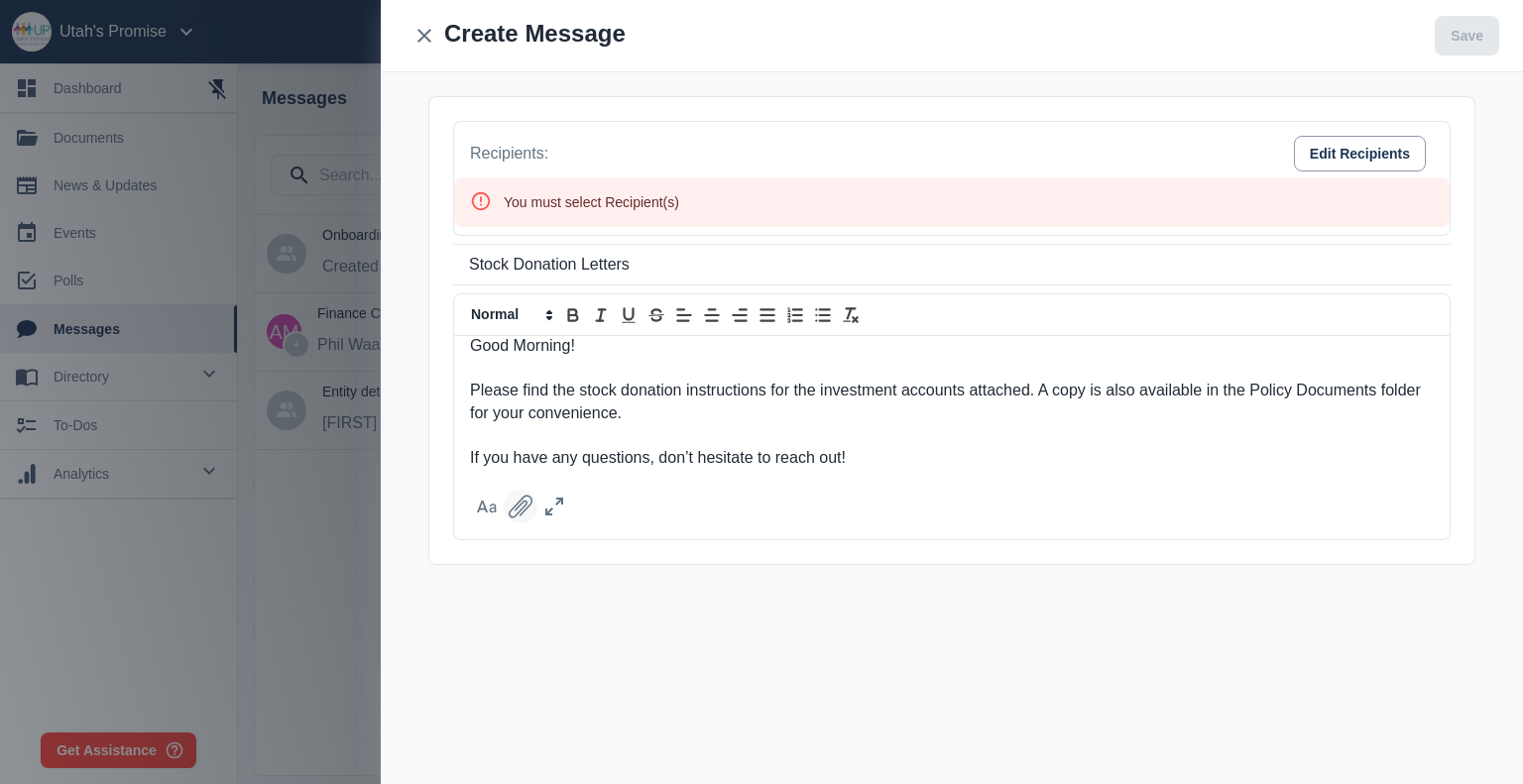 type on "Stock Donation Letters" 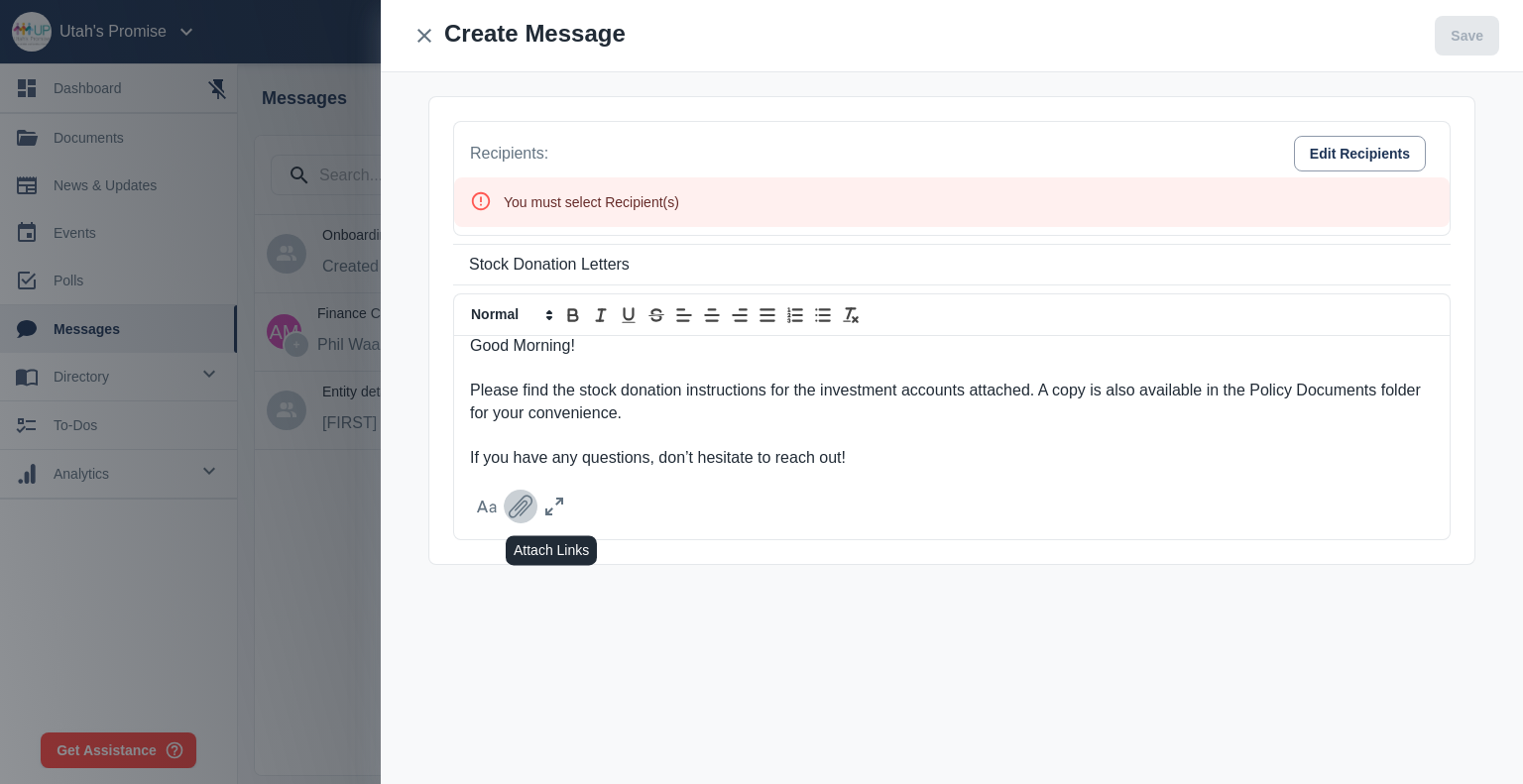 click at bounding box center [521, 506] 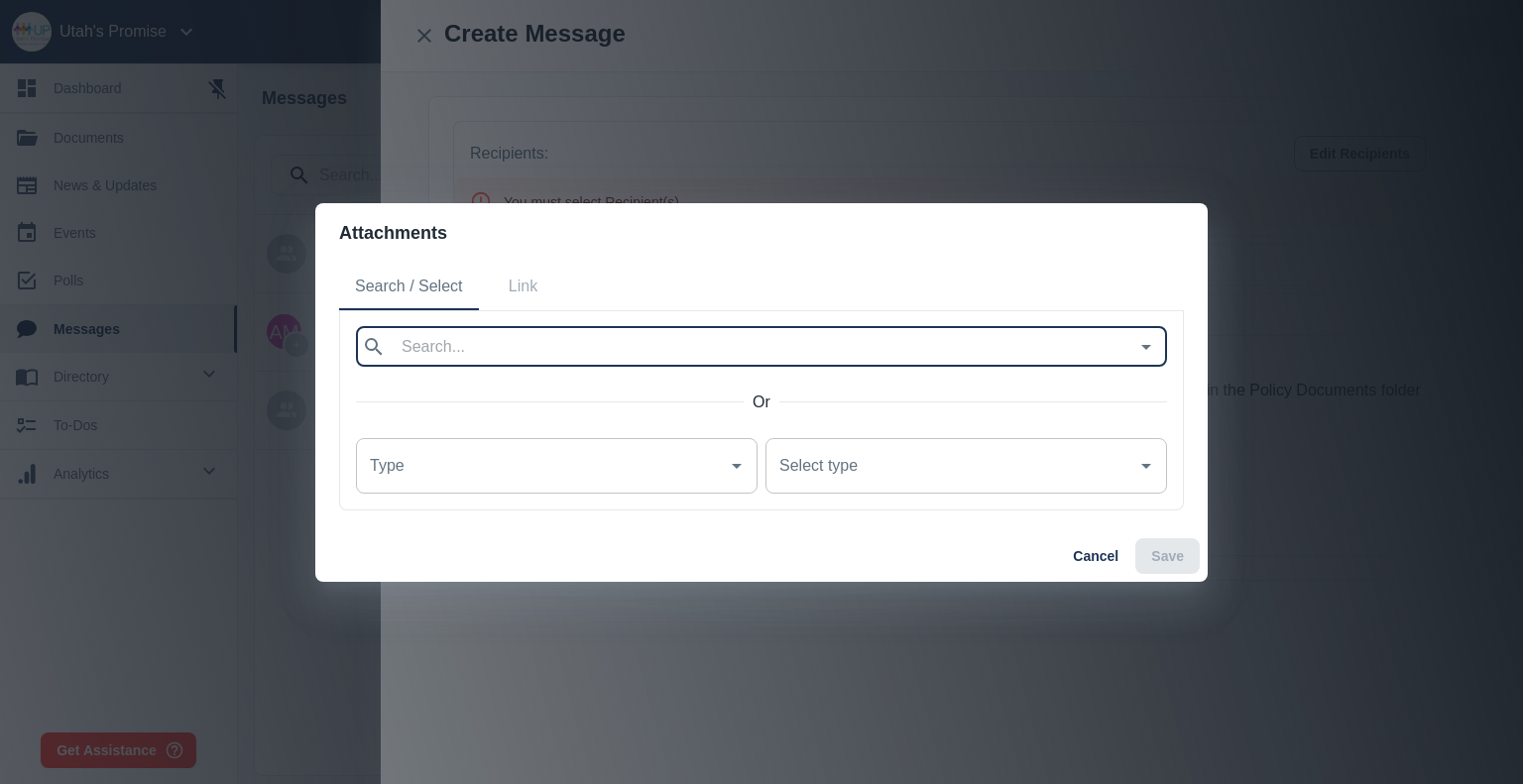 click at bounding box center [761, 347] 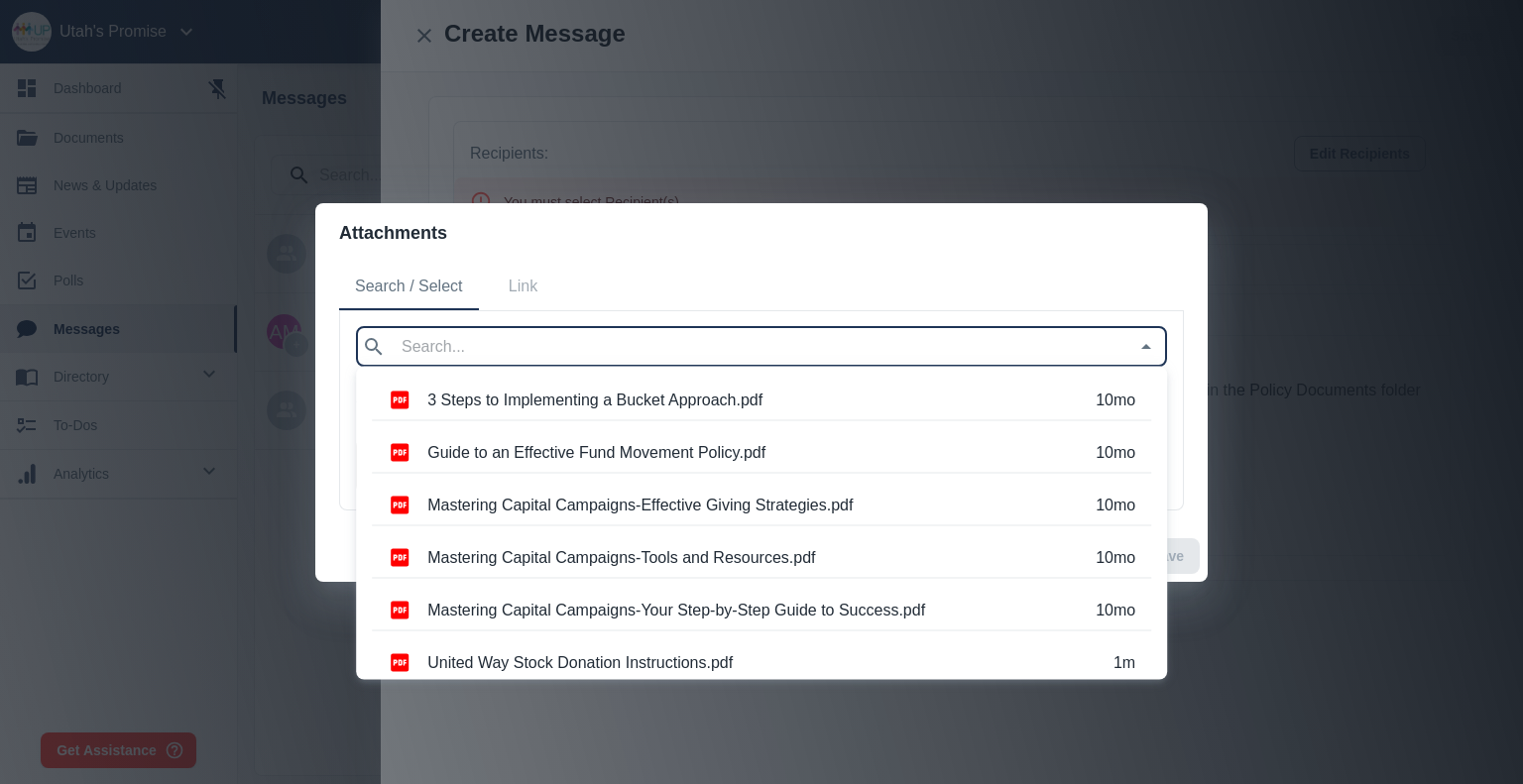 click on "United Way Stock Donation Instructions.pdf" at bounding box center (781, 663) 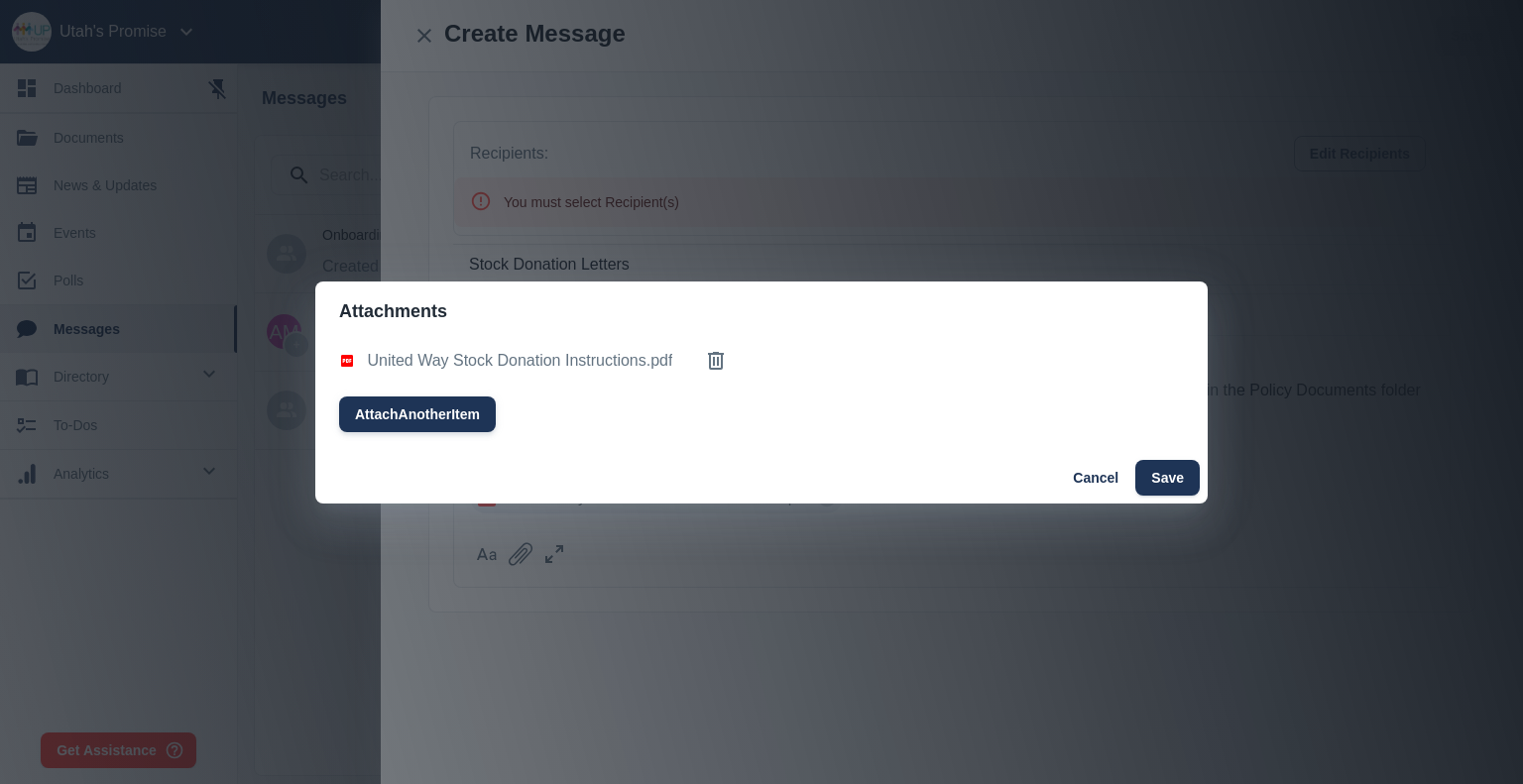 click on "Attach  Another  Item" at bounding box center [417, 414] 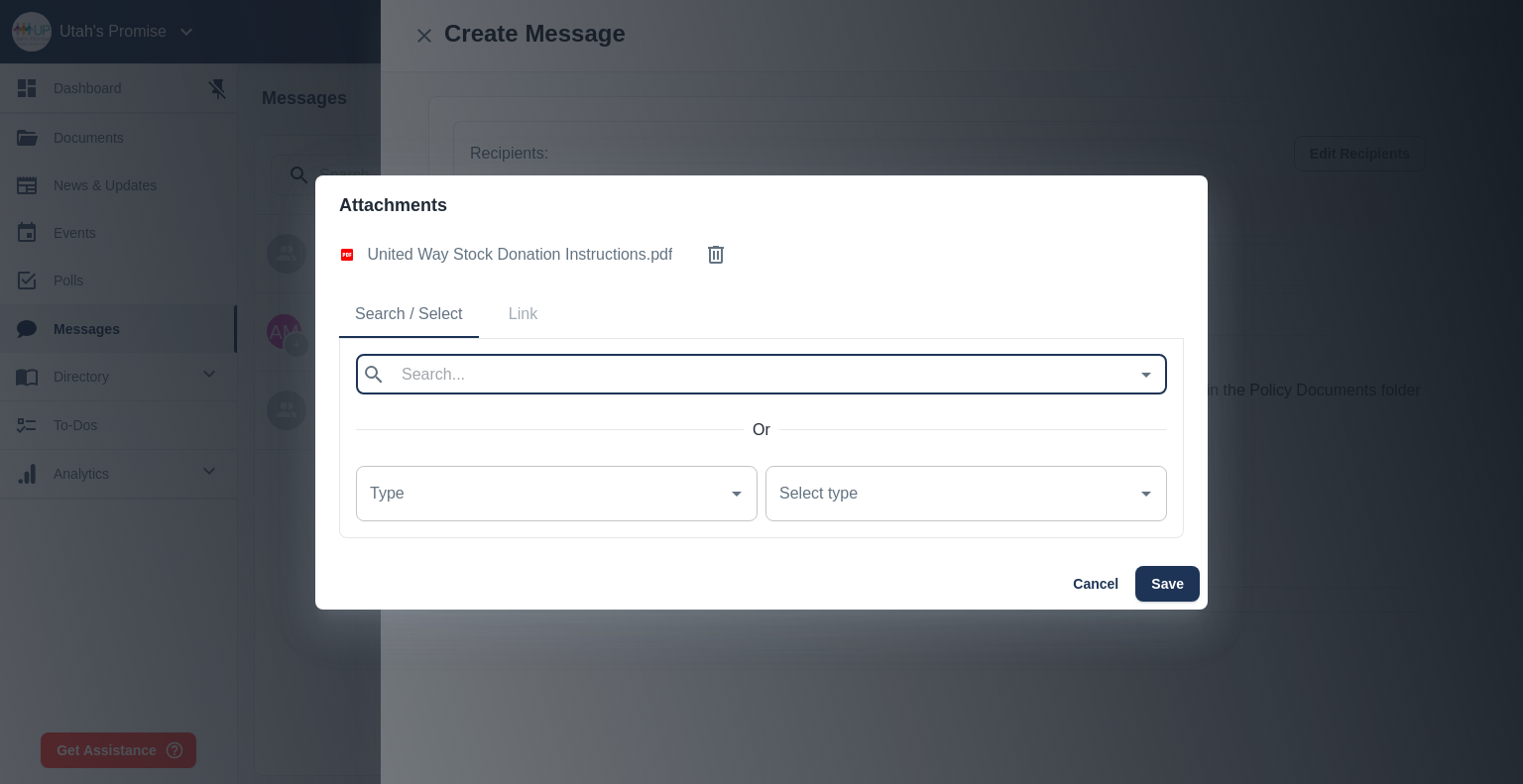 click at bounding box center [761, 375] 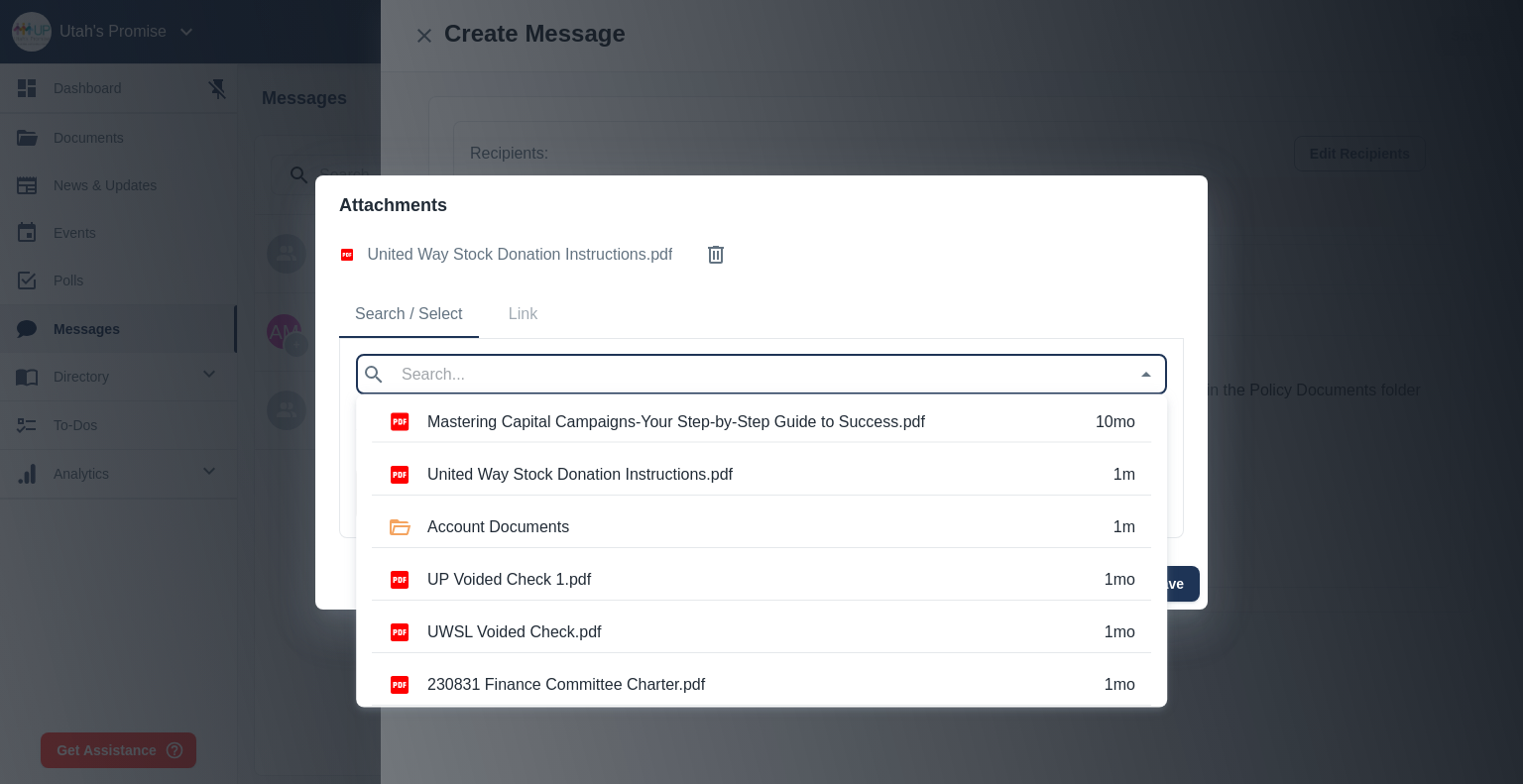 scroll, scrollTop: 227, scrollLeft: 0, axis: vertical 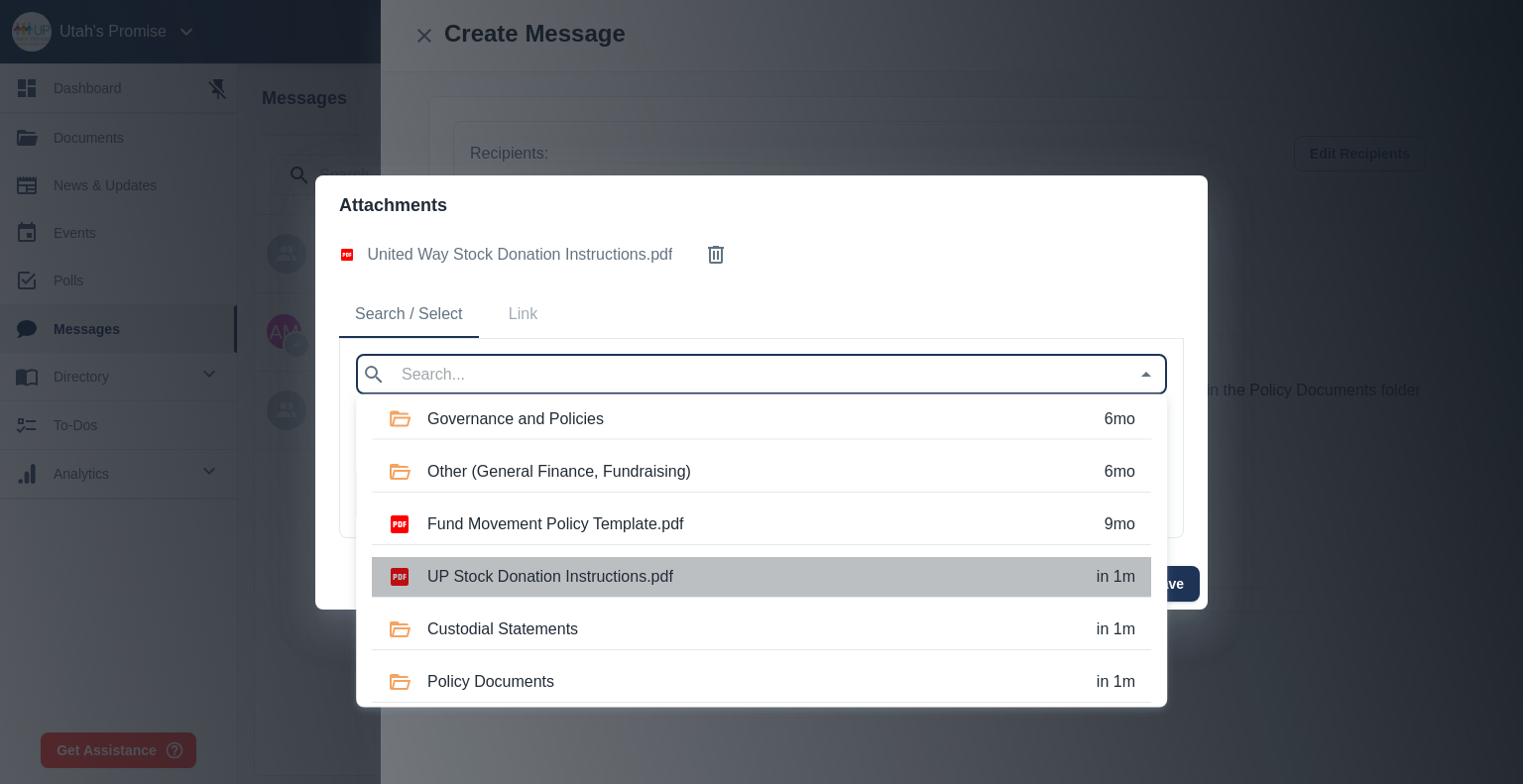 click on "UP Stock Donation Instructions.pdf" at bounding box center (781, 577) 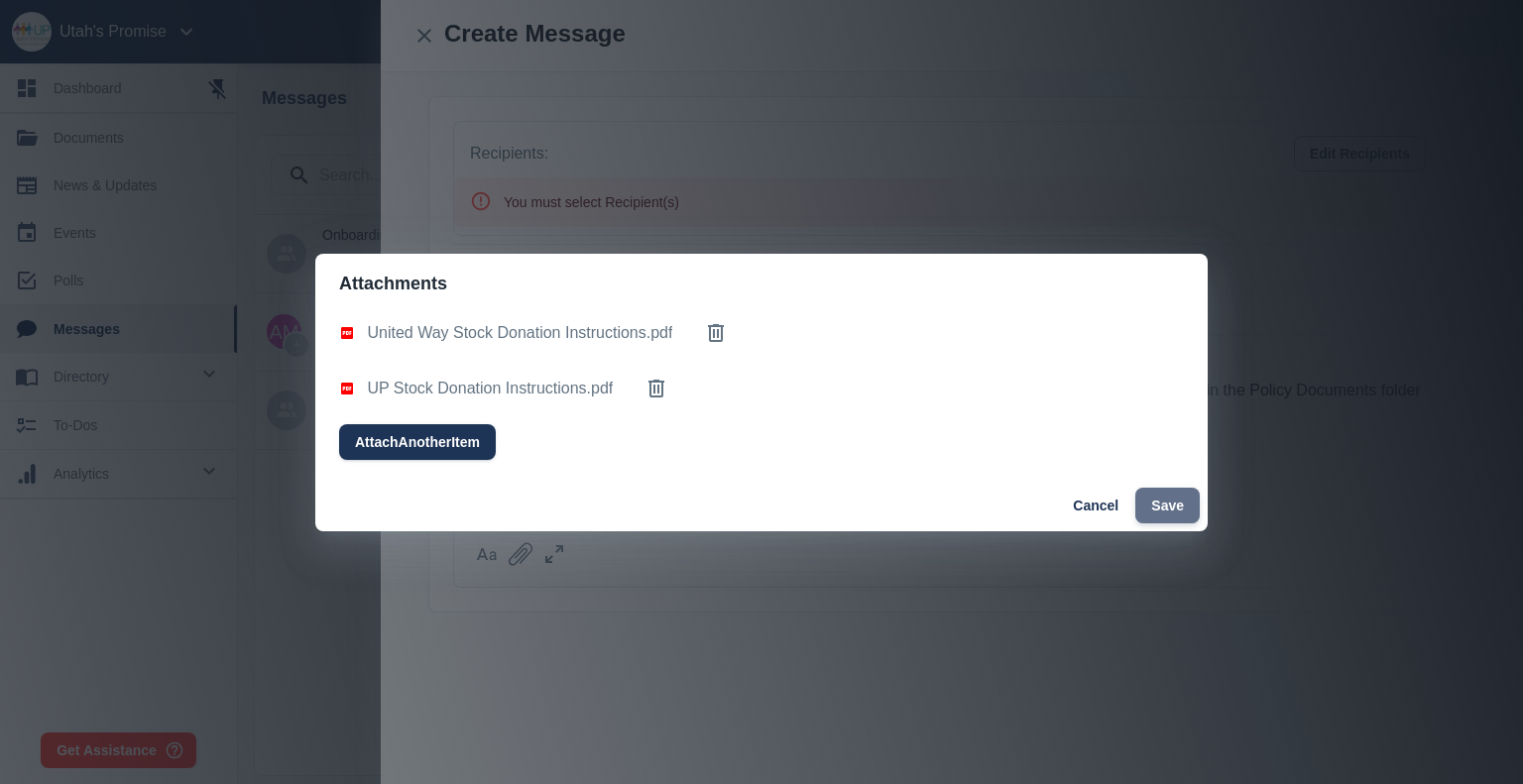 click on "Save" at bounding box center (1167, 505) 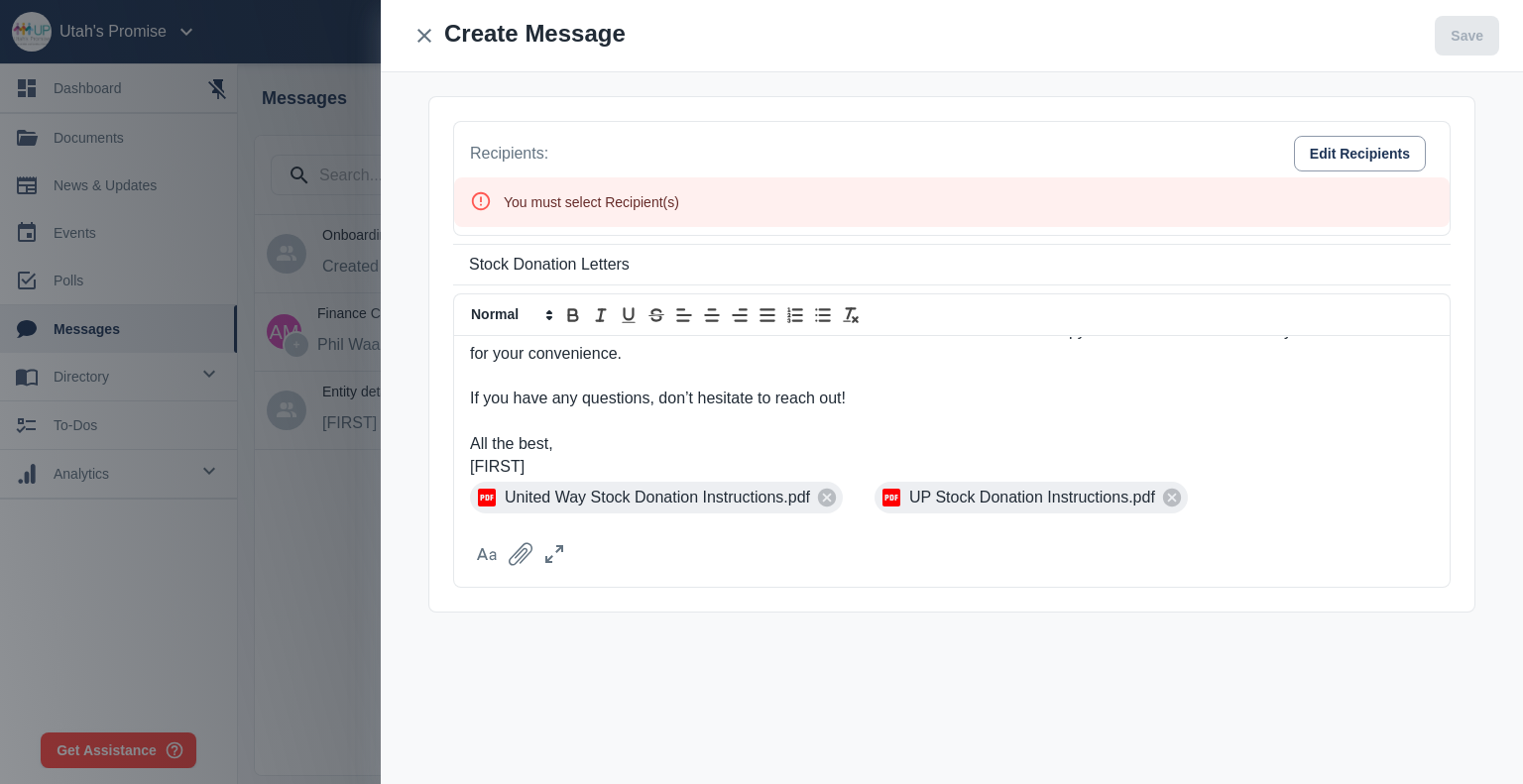 scroll, scrollTop: 82, scrollLeft: 0, axis: vertical 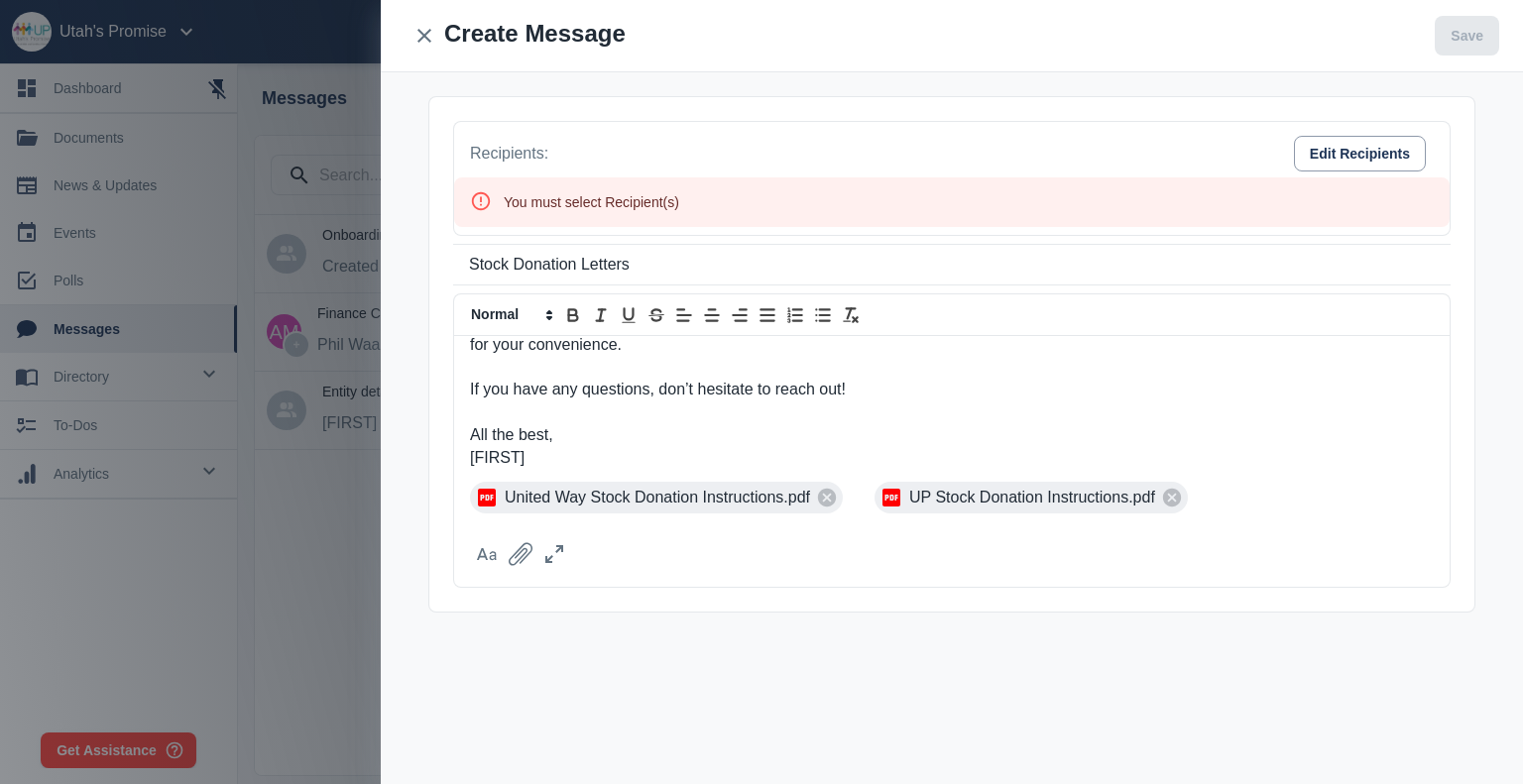 click on "UP Stock Donation Instructions.pdf" at bounding box center [657, 498] 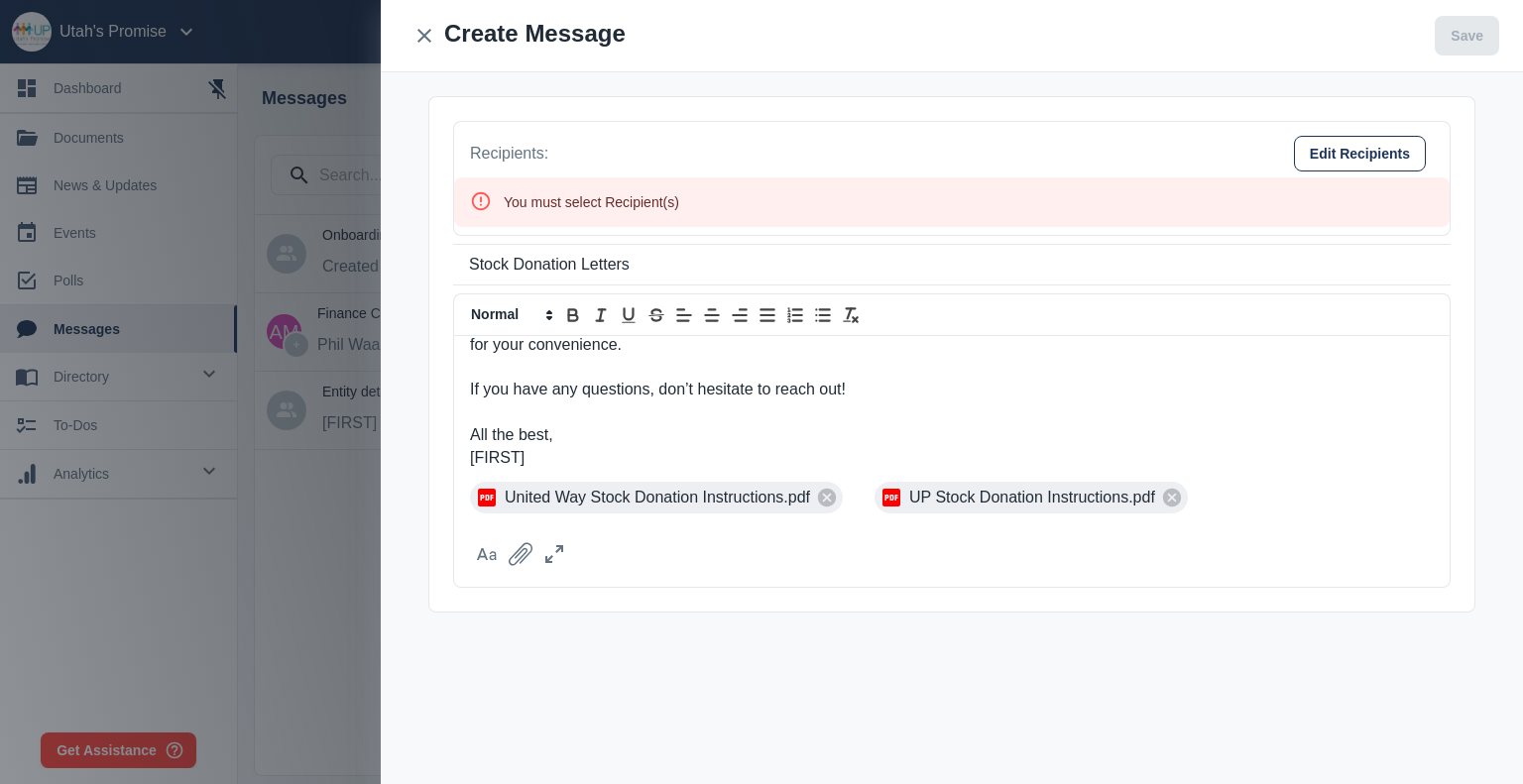 click on "Edit Recipients" at bounding box center (1359, 154) 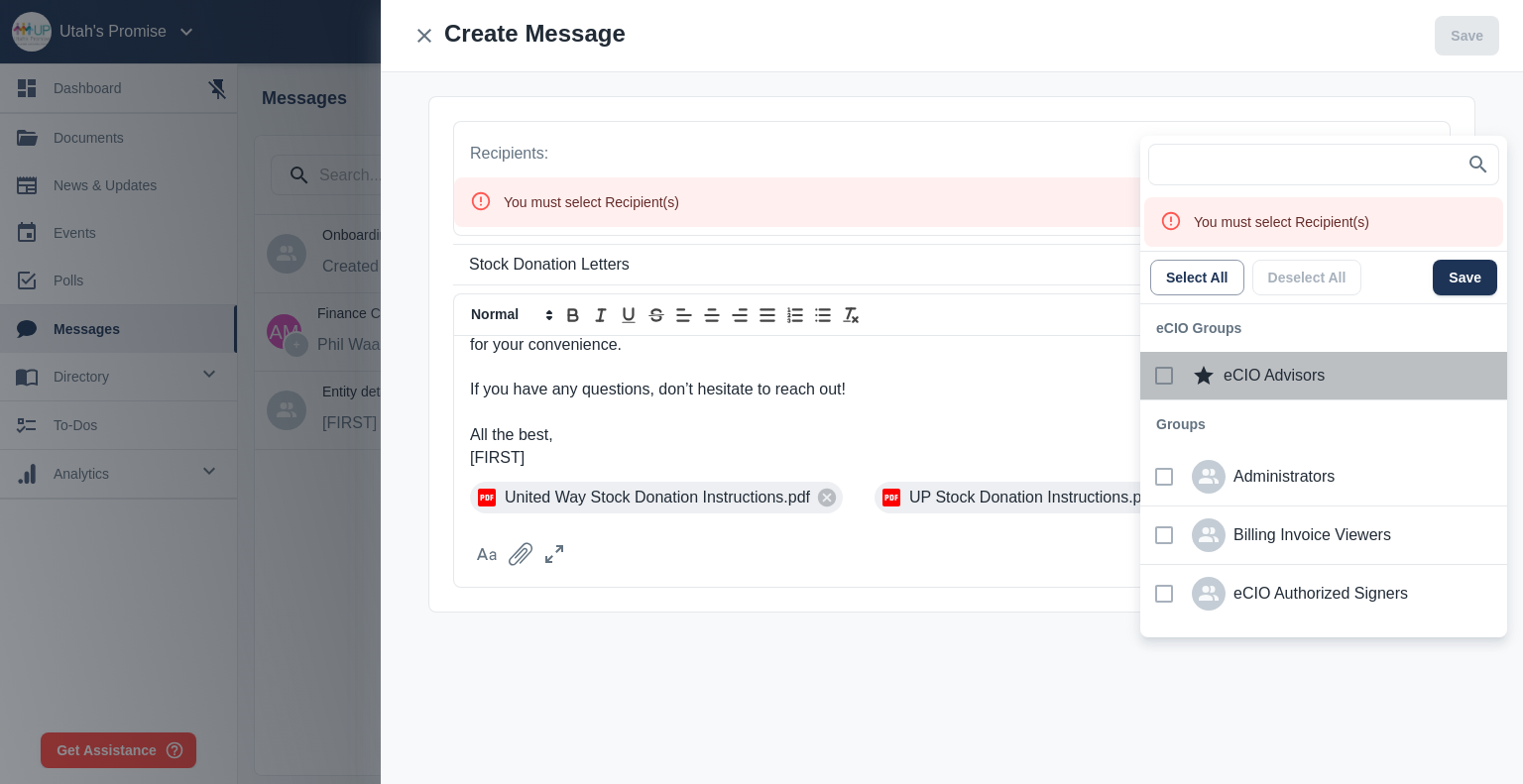 click at bounding box center [1164, 376] 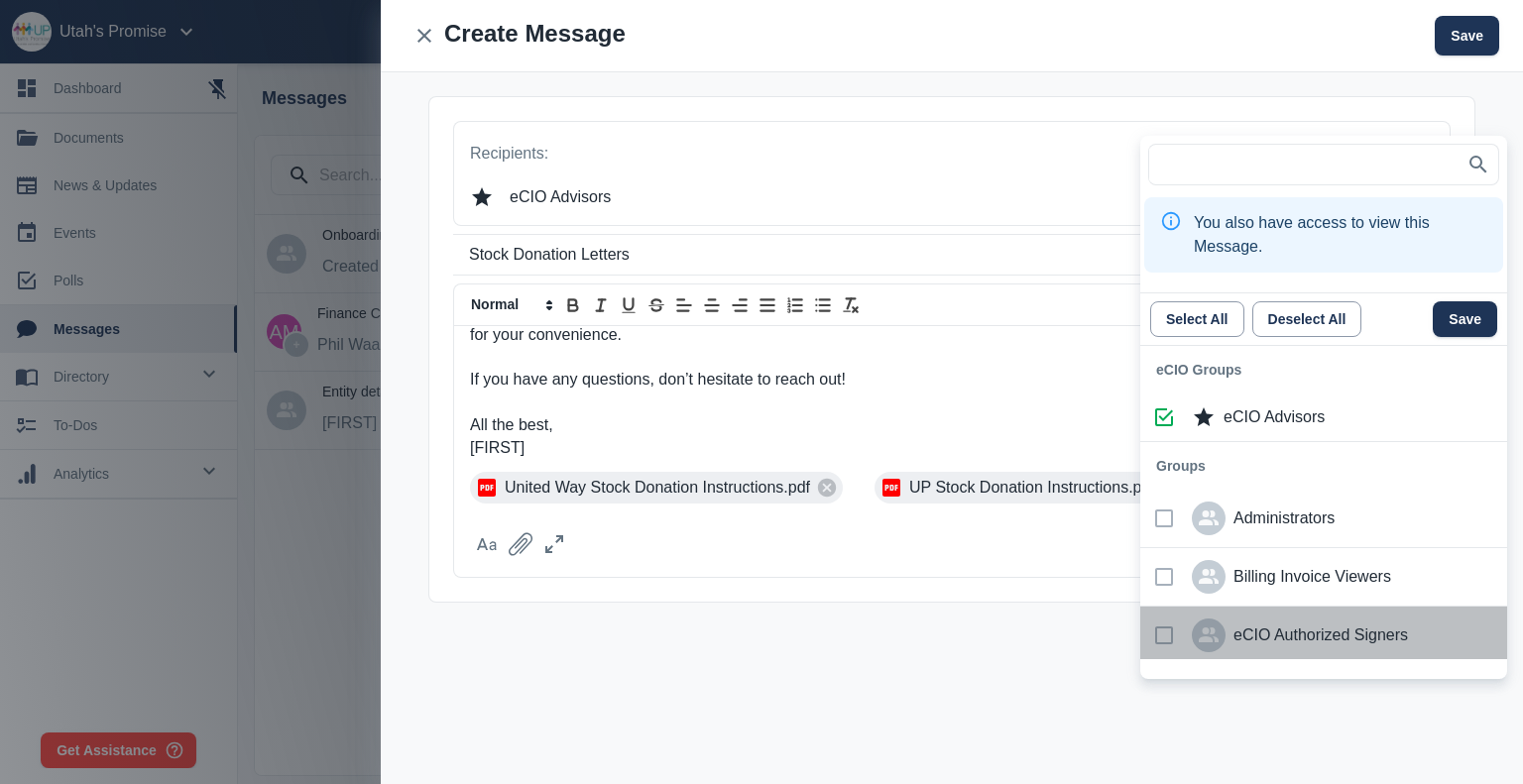 click at bounding box center (1164, 635) 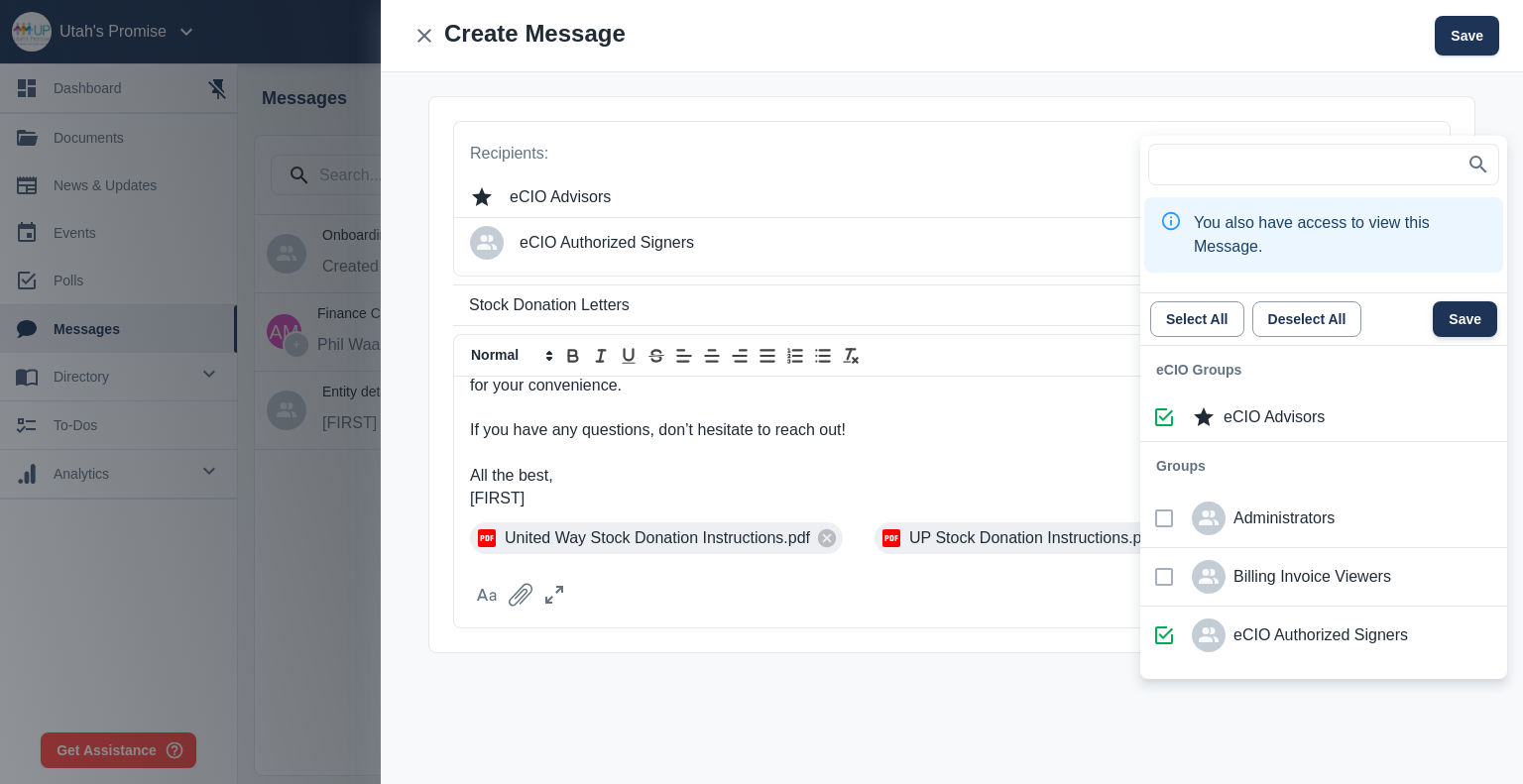 click on "Save" at bounding box center (1464, 319) 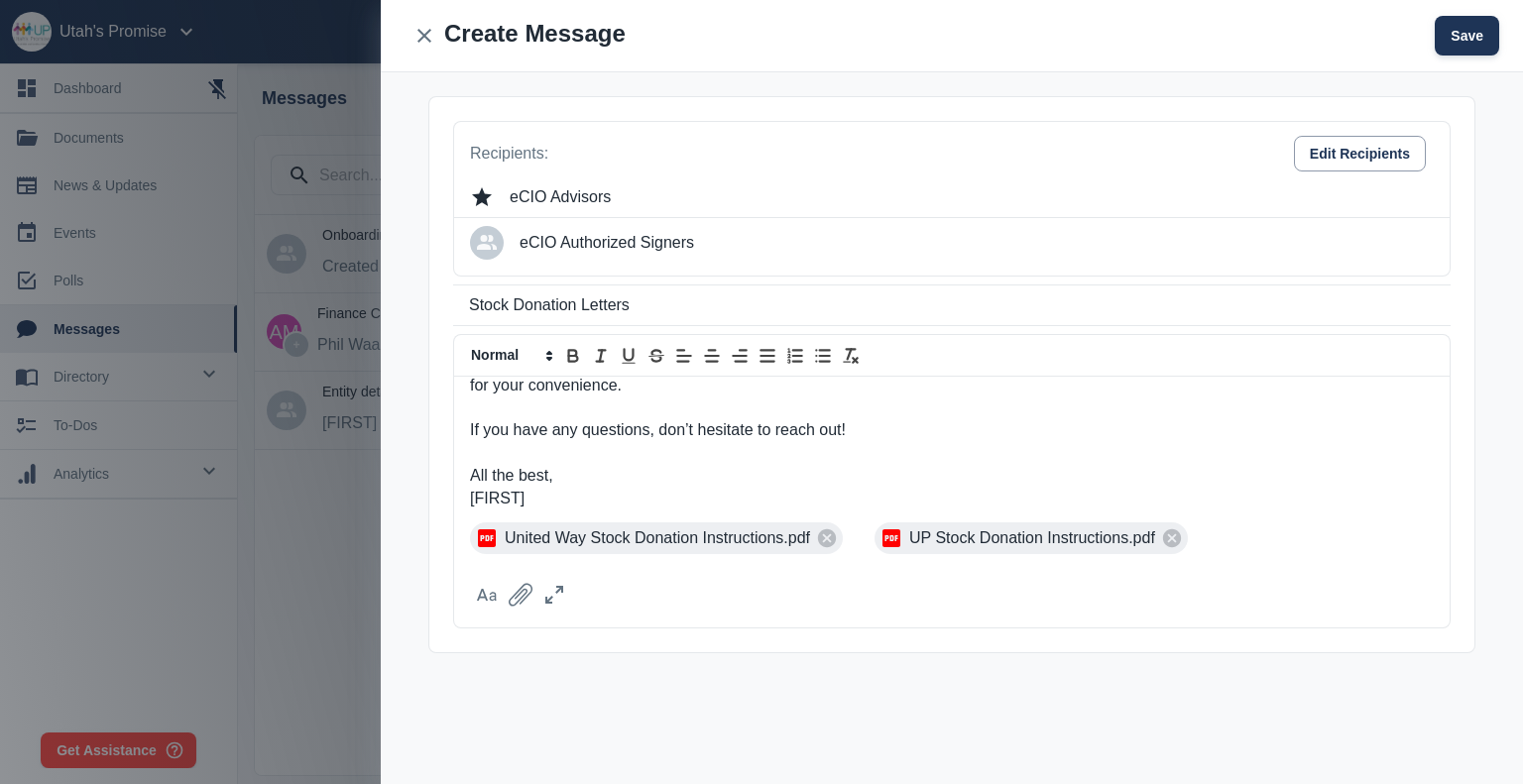 click on "Save" at bounding box center (1466, 36) 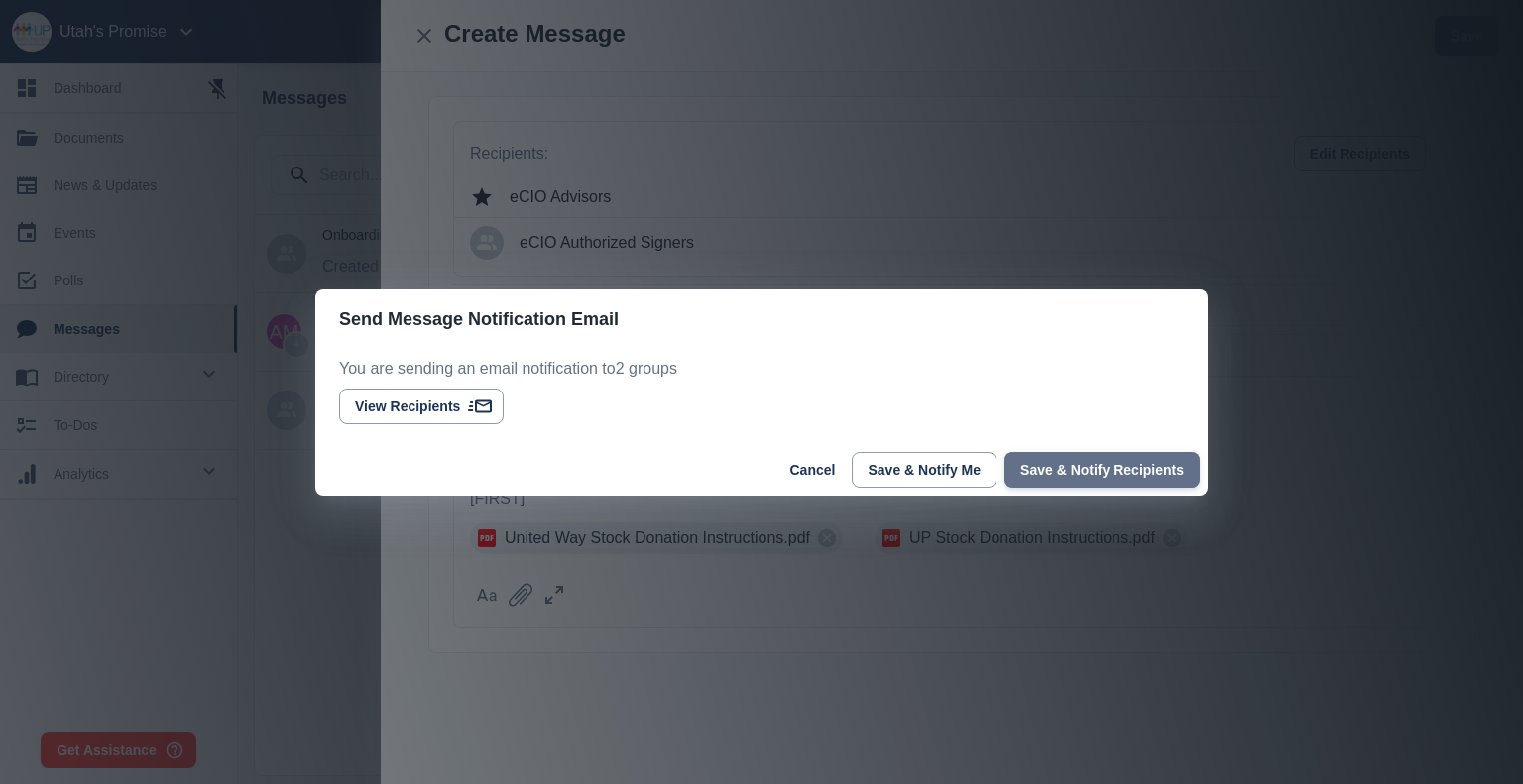 click on "Save & Notify Recipients" at bounding box center (1102, 470) 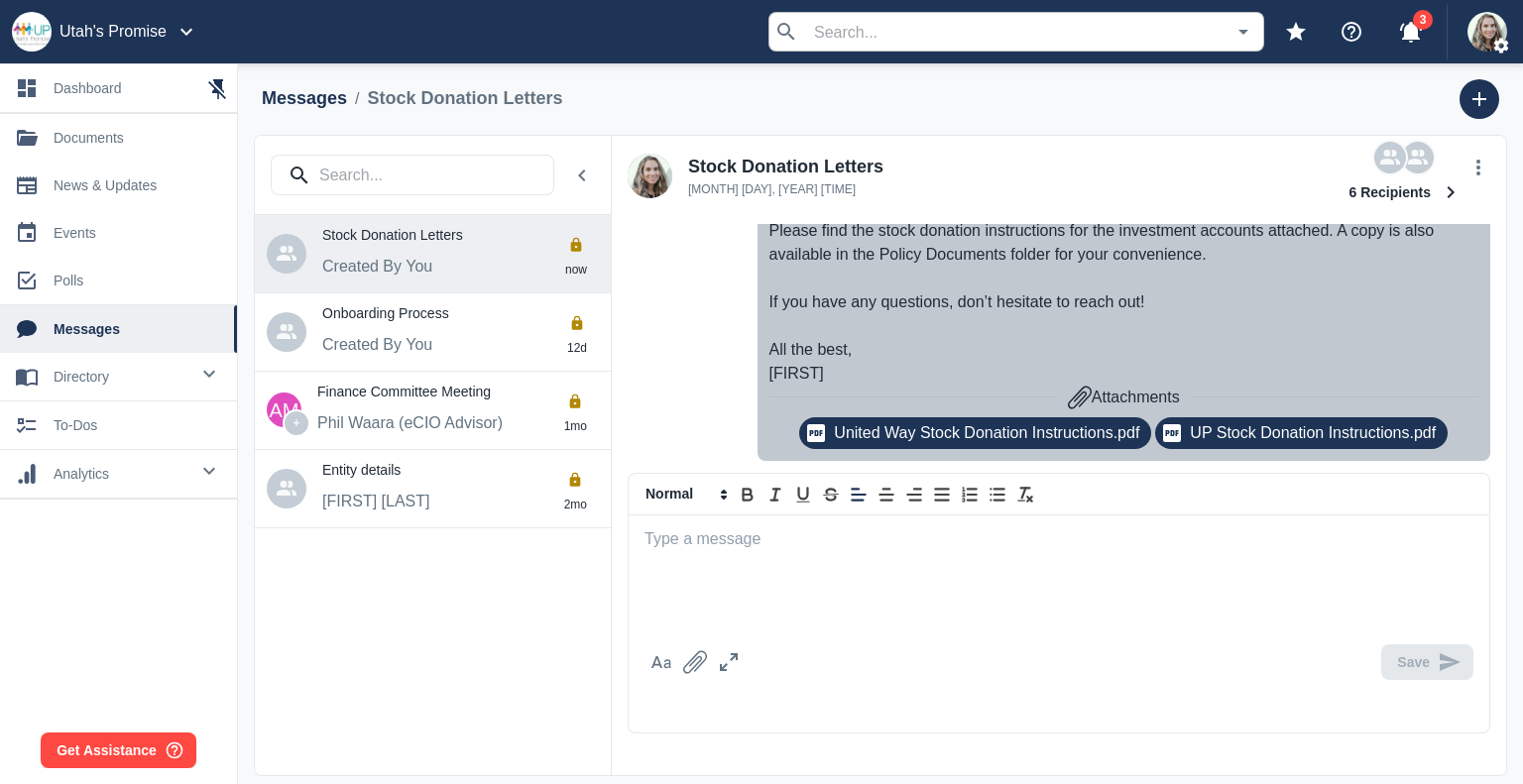 scroll, scrollTop: 145, scrollLeft: 0, axis: vertical 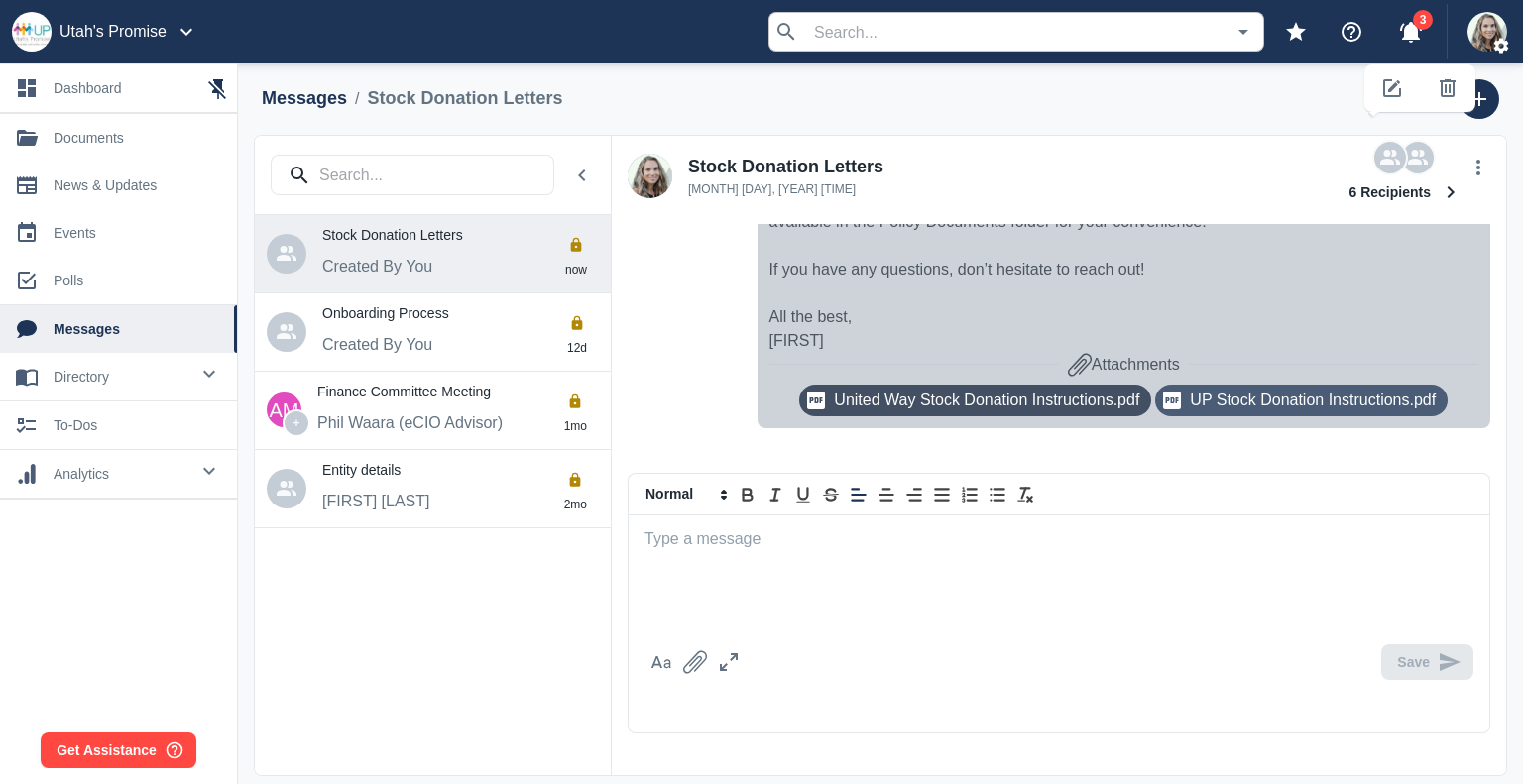 click on "United Way Stock Donation Instructions.pdf" at bounding box center [987, 400] 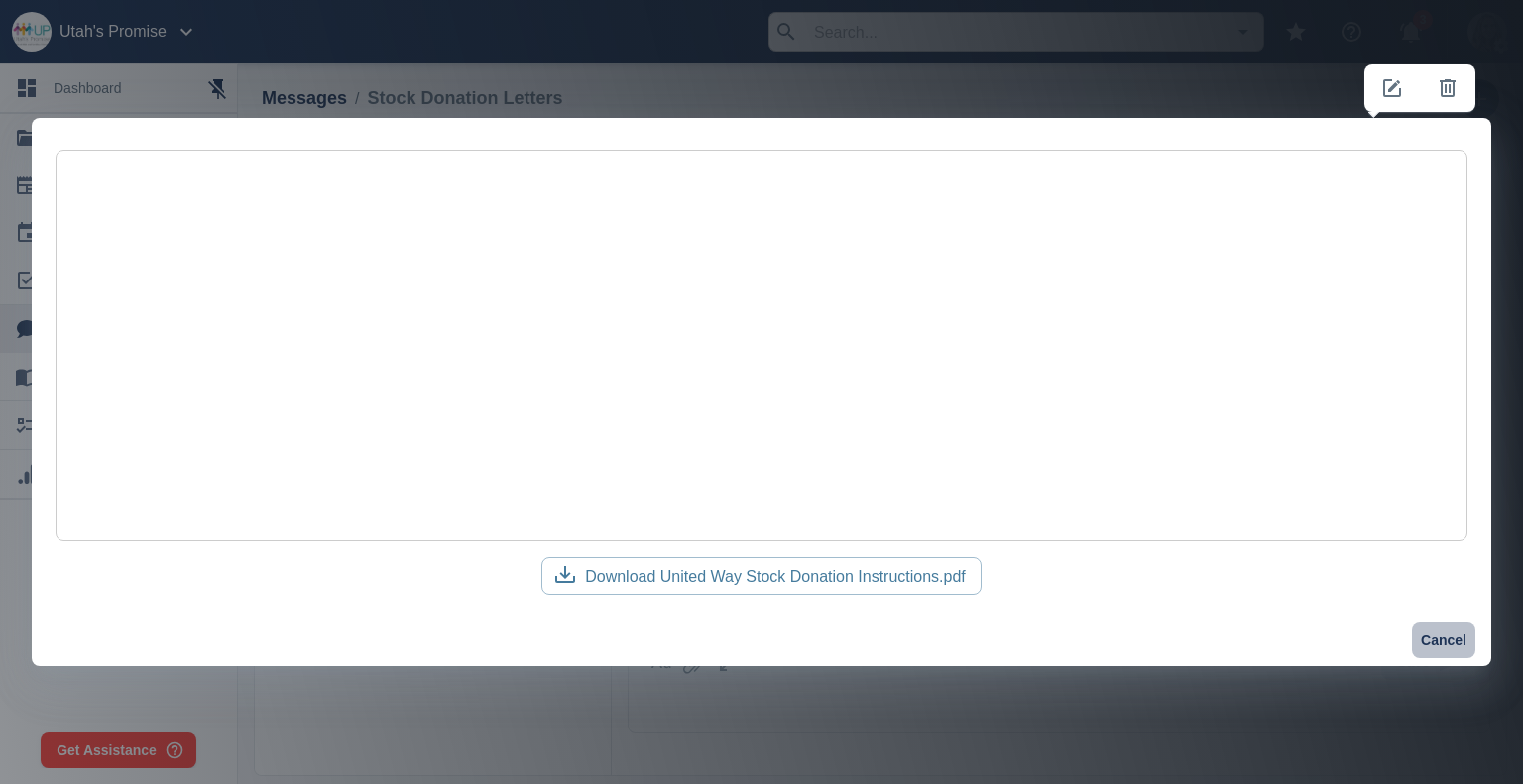 click on "Cancel" at bounding box center (1444, 640) 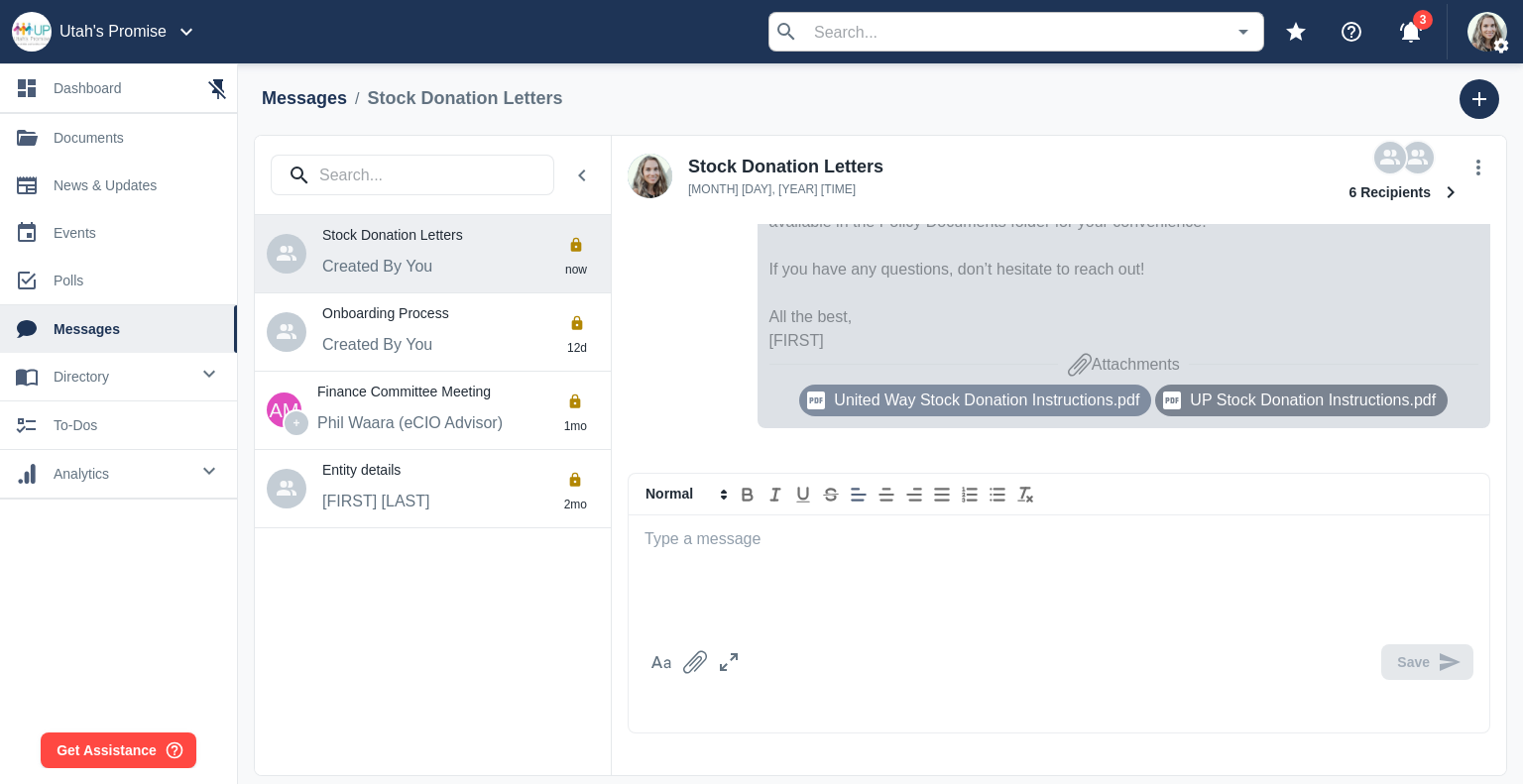 click on "UP Stock Donation Instructions.pdf" at bounding box center [987, 400] 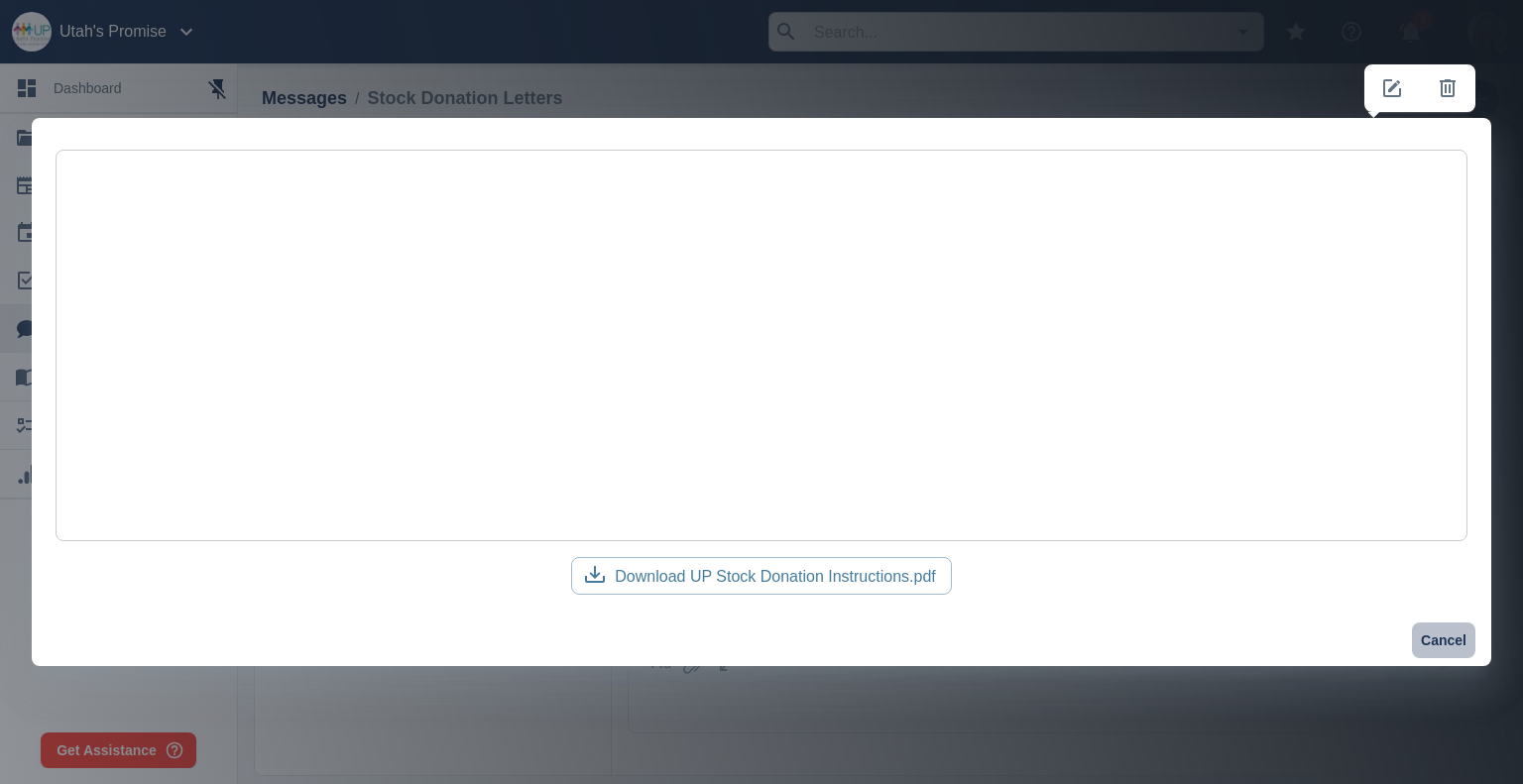 click on "Cancel" at bounding box center (1444, 640) 